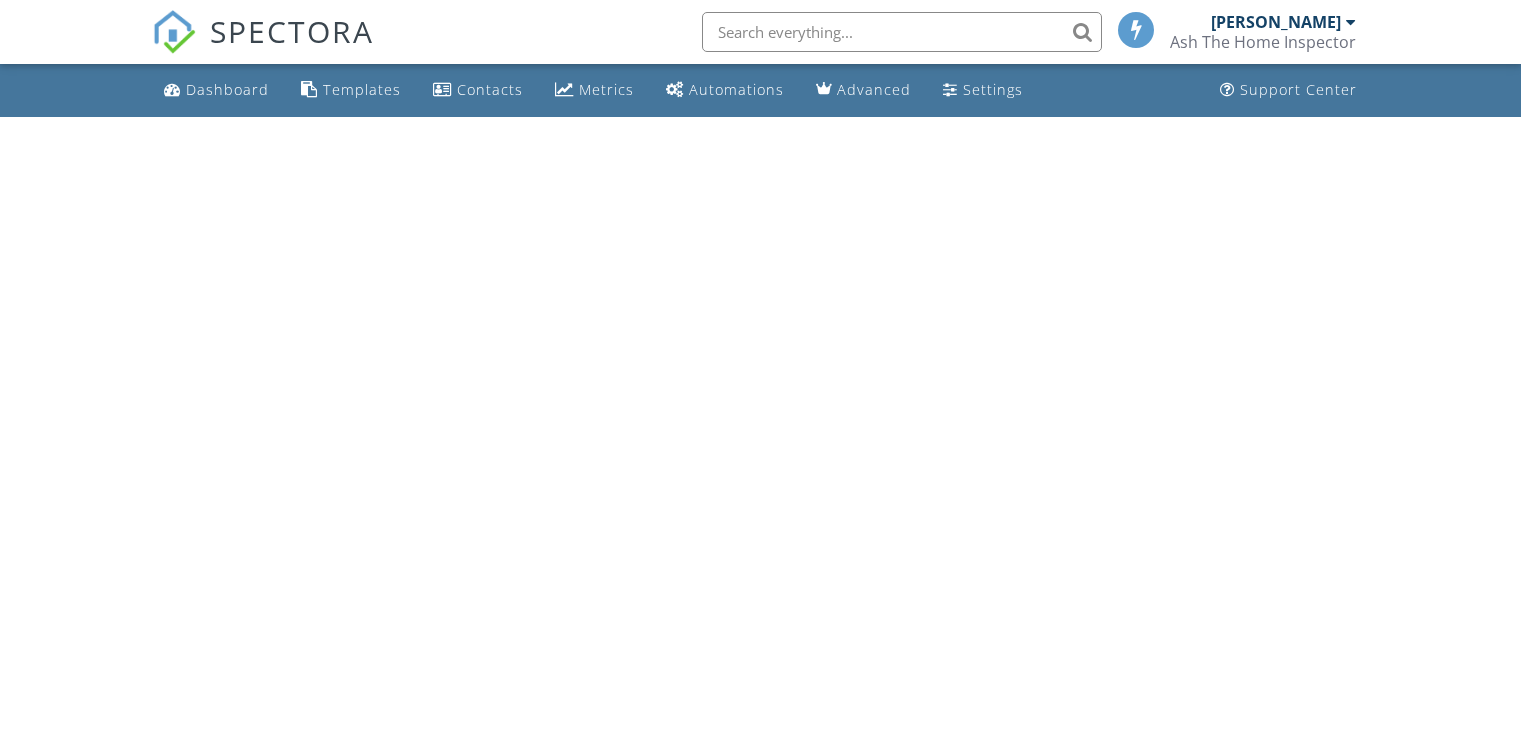 scroll, scrollTop: 0, scrollLeft: 0, axis: both 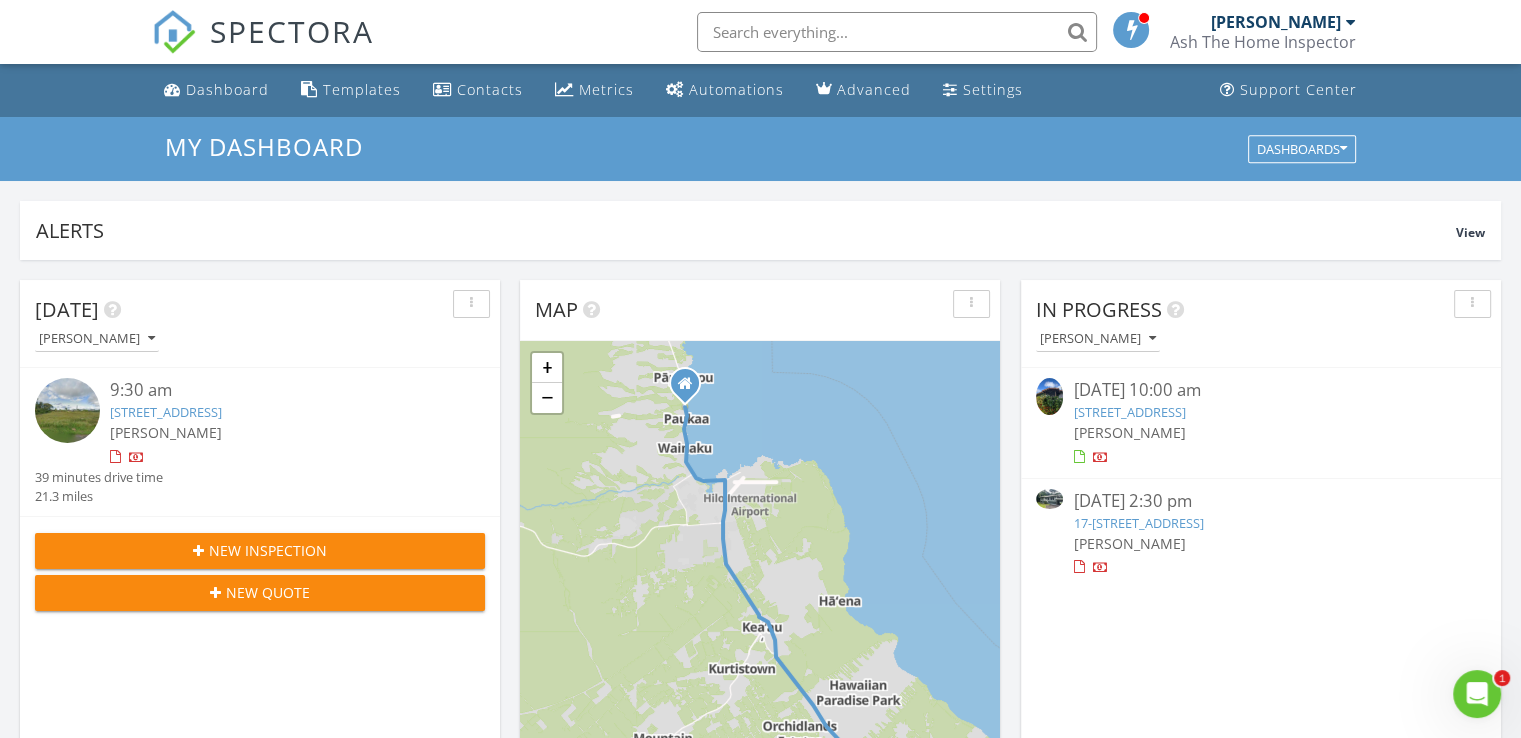 click on "13-1382 Pueo St, Pāhoa, HI 96778" at bounding box center [1129, 412] 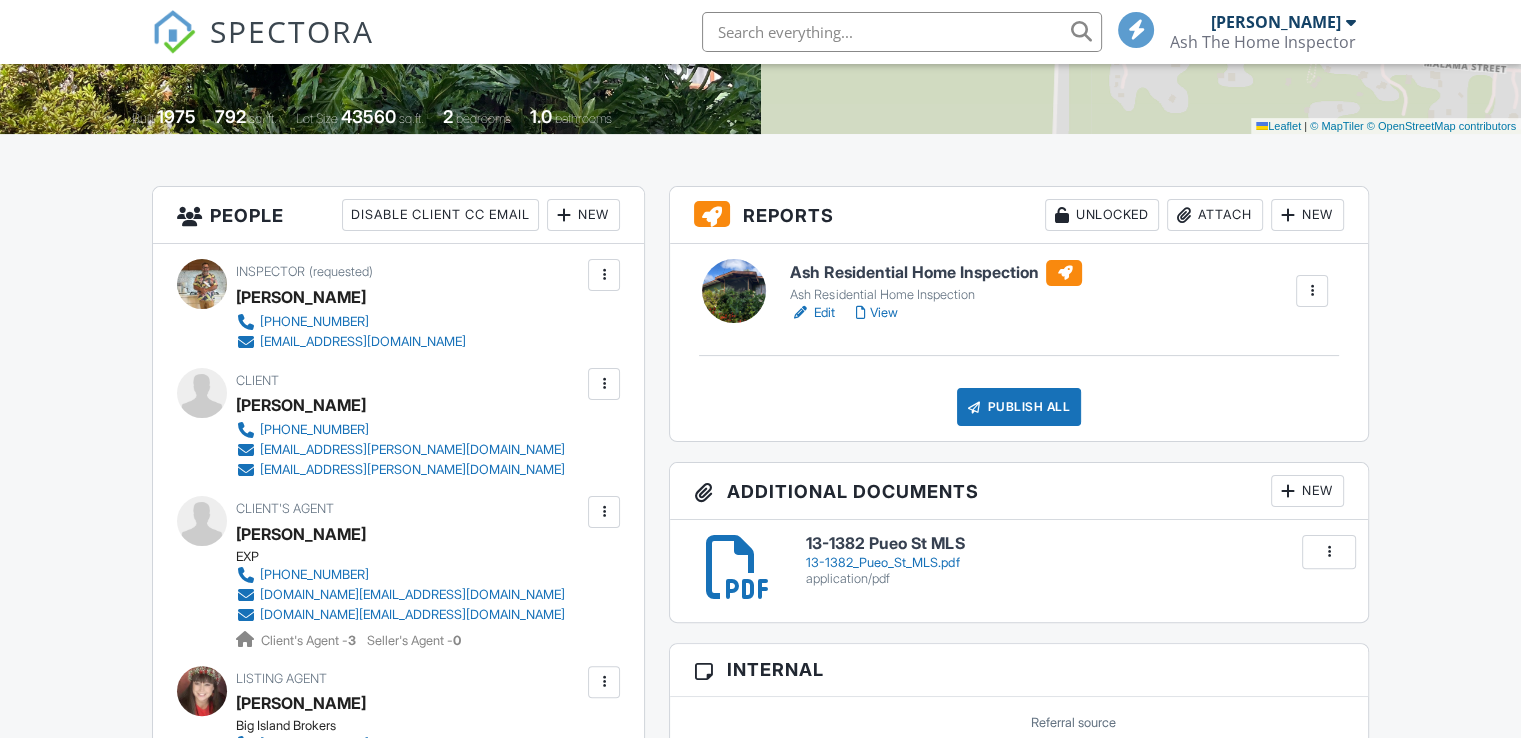 scroll, scrollTop: 400, scrollLeft: 0, axis: vertical 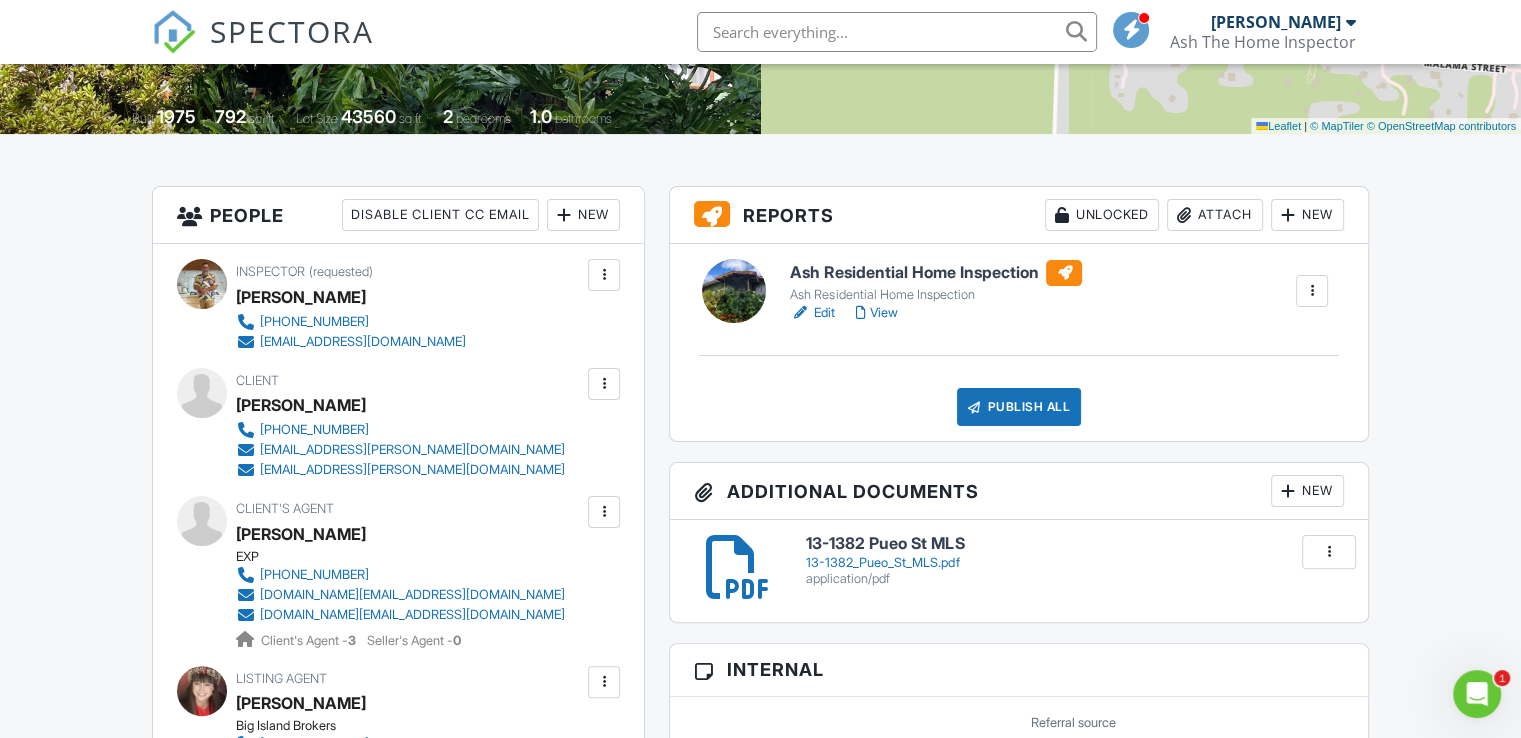 click on "Publish All" at bounding box center (1019, 407) 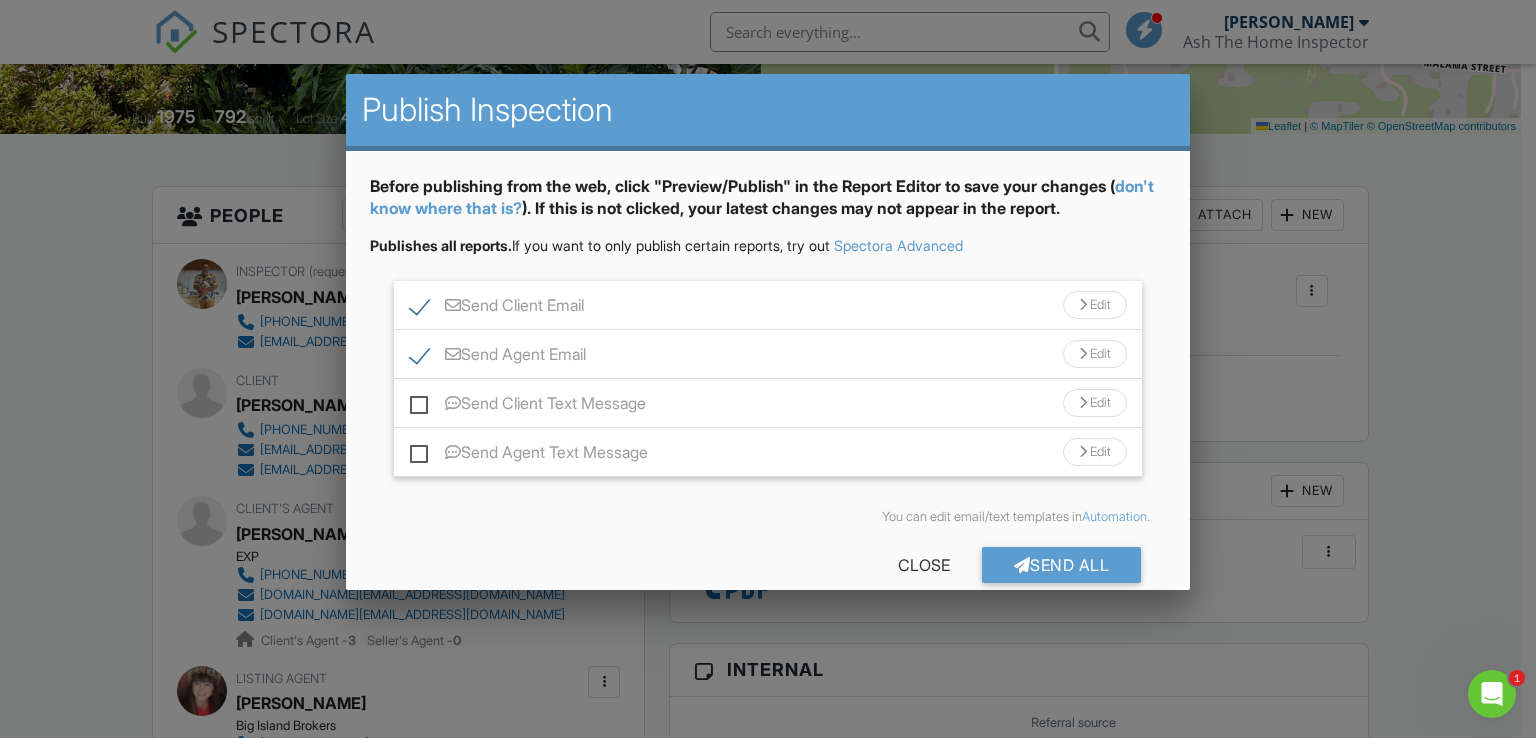 click on "Send Client Text Message" at bounding box center (528, 406) 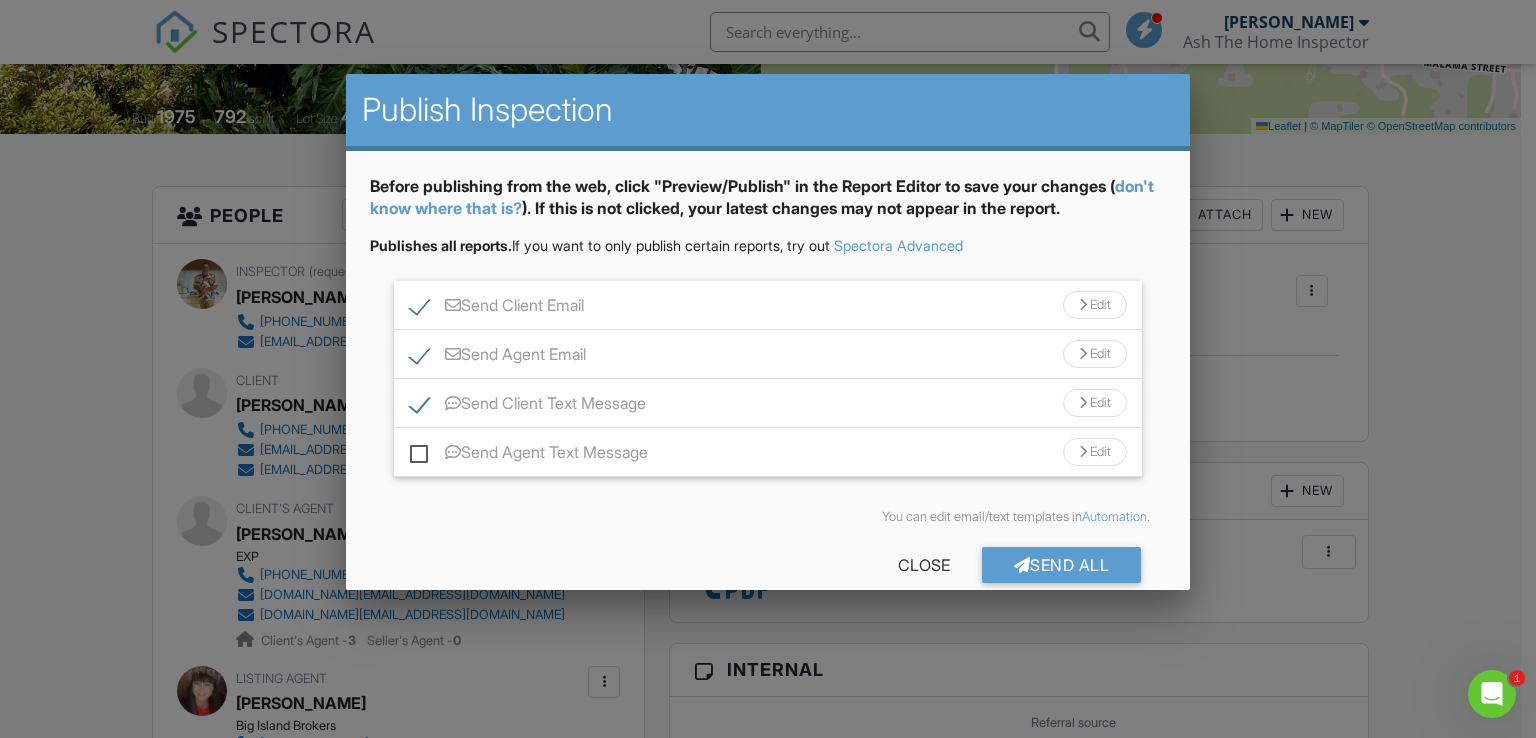click on "Send Agent Text Message" at bounding box center [529, 455] 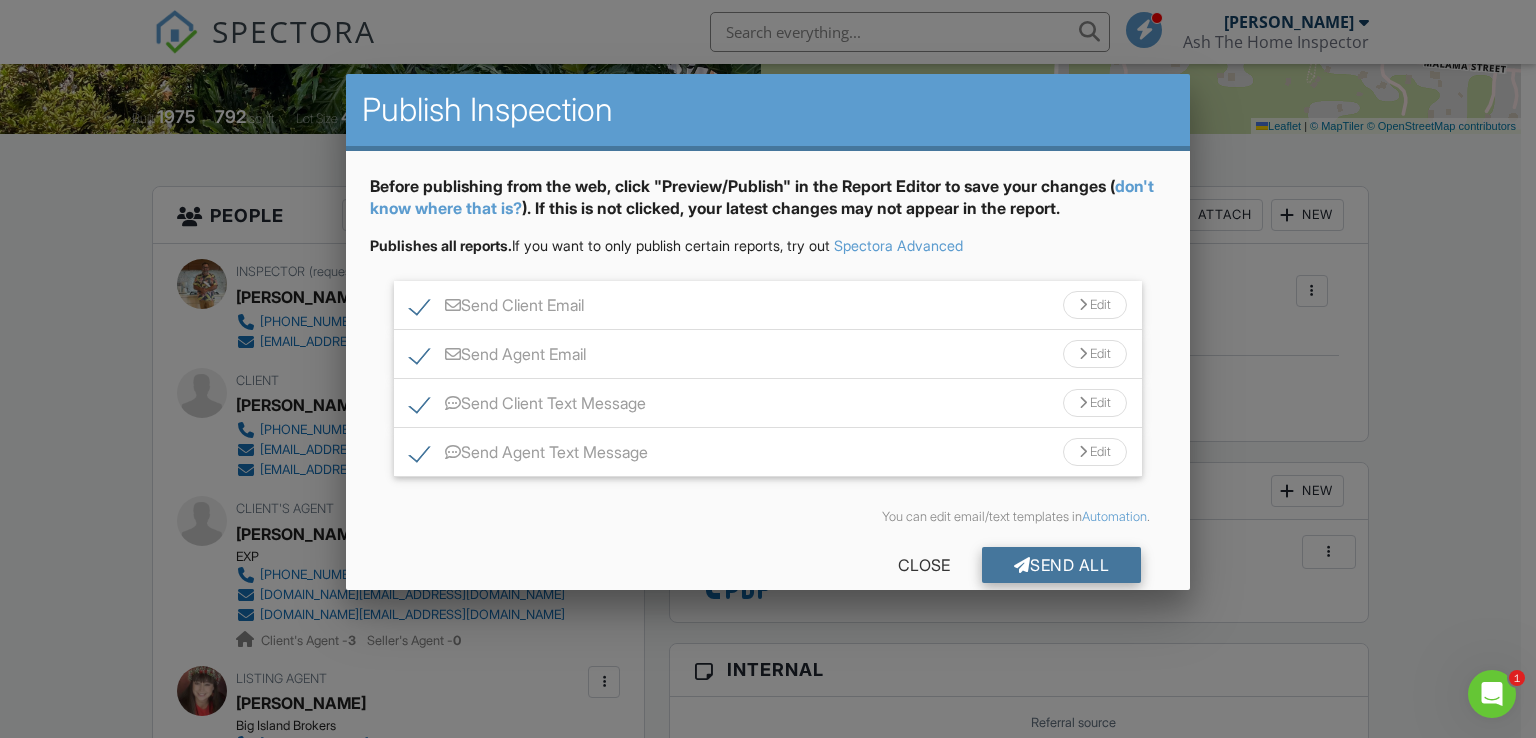 click on "Send All" at bounding box center [1062, 565] 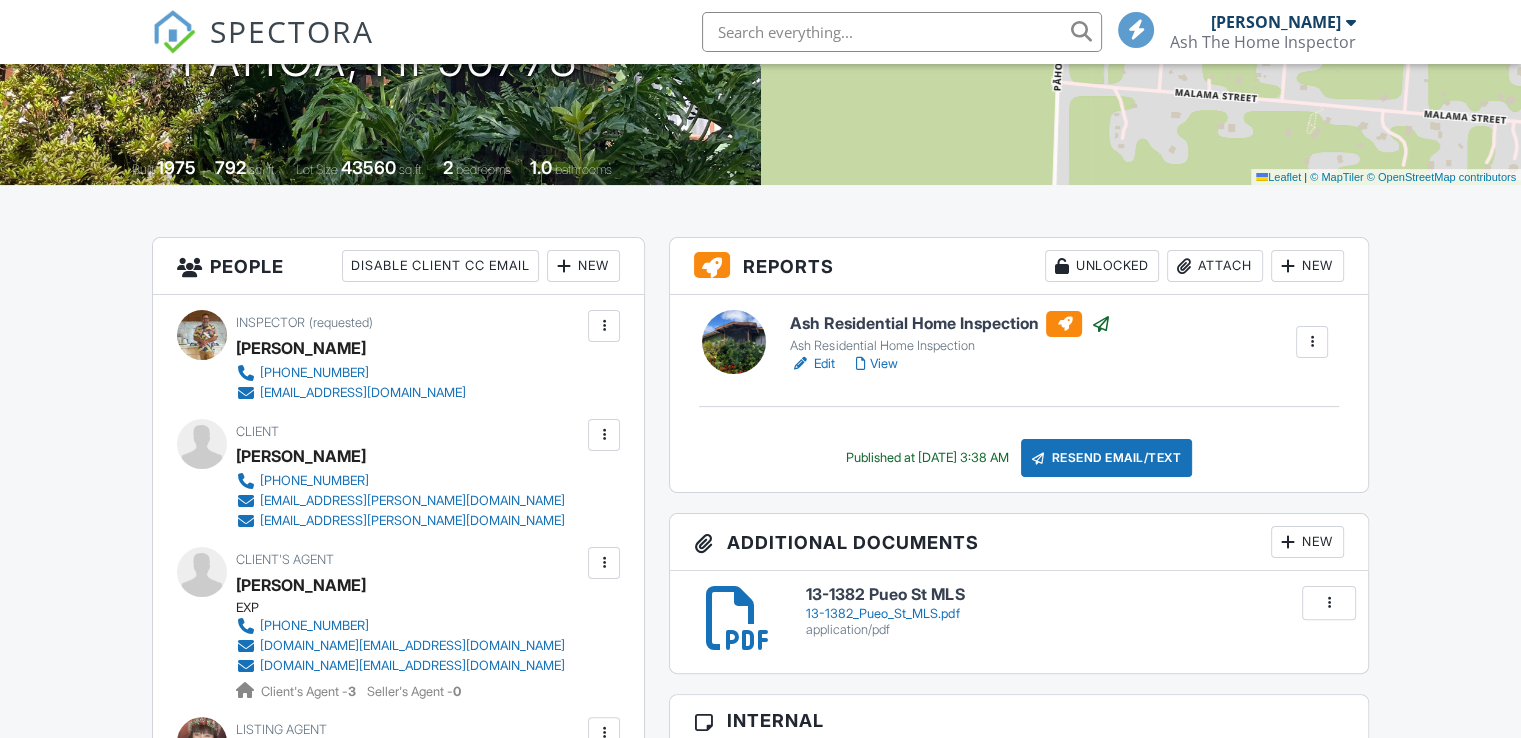 scroll, scrollTop: 349, scrollLeft: 0, axis: vertical 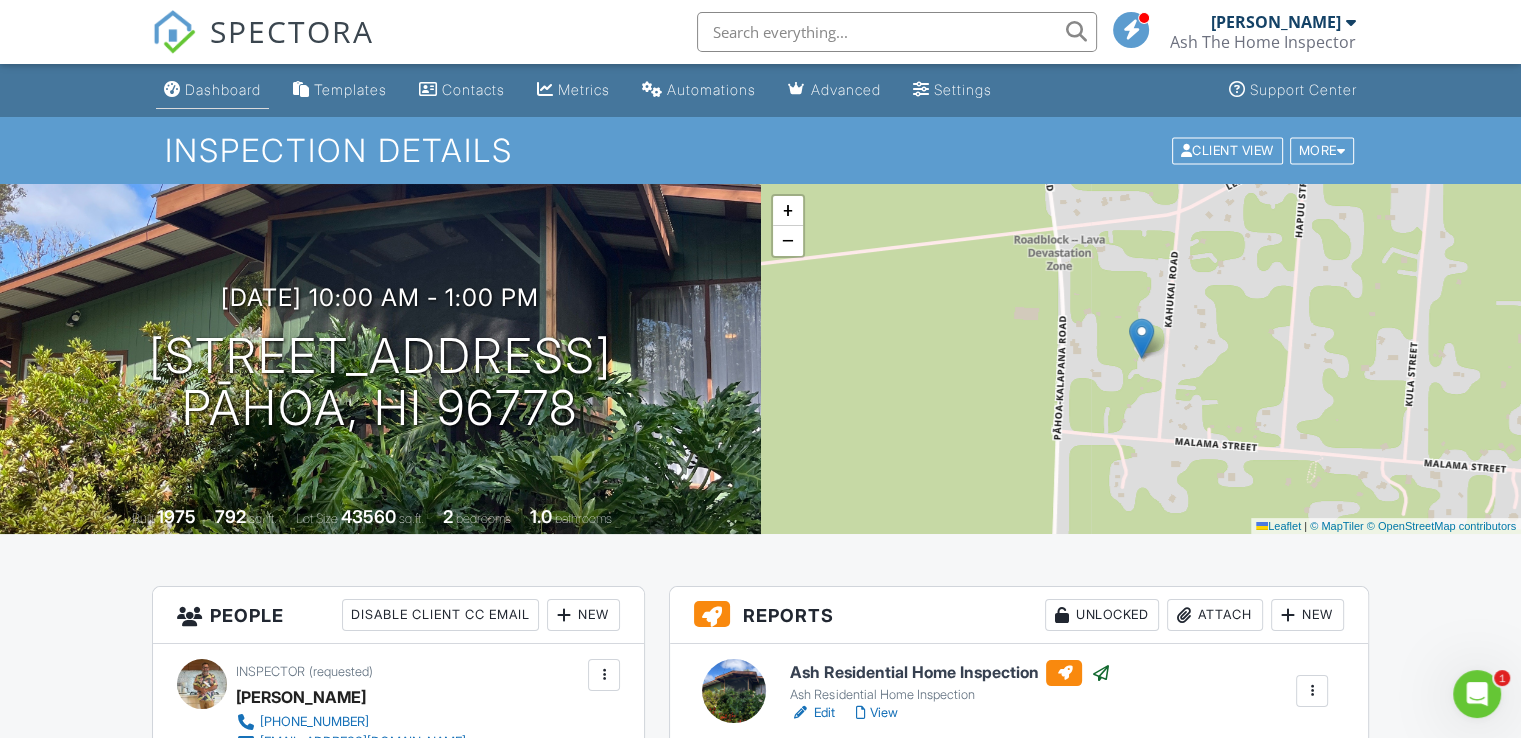 click on "Dashboard" at bounding box center (223, 89) 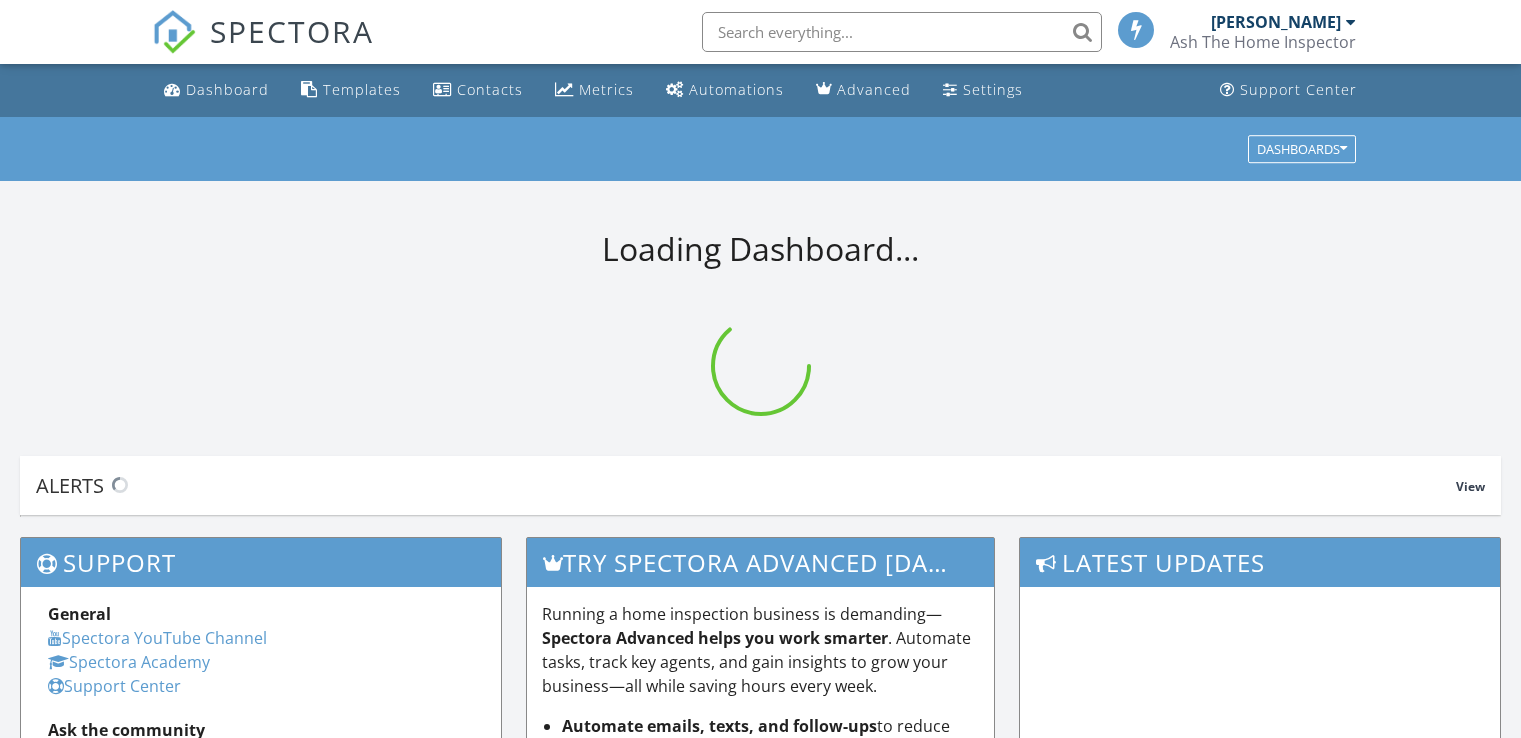 scroll, scrollTop: 0, scrollLeft: 0, axis: both 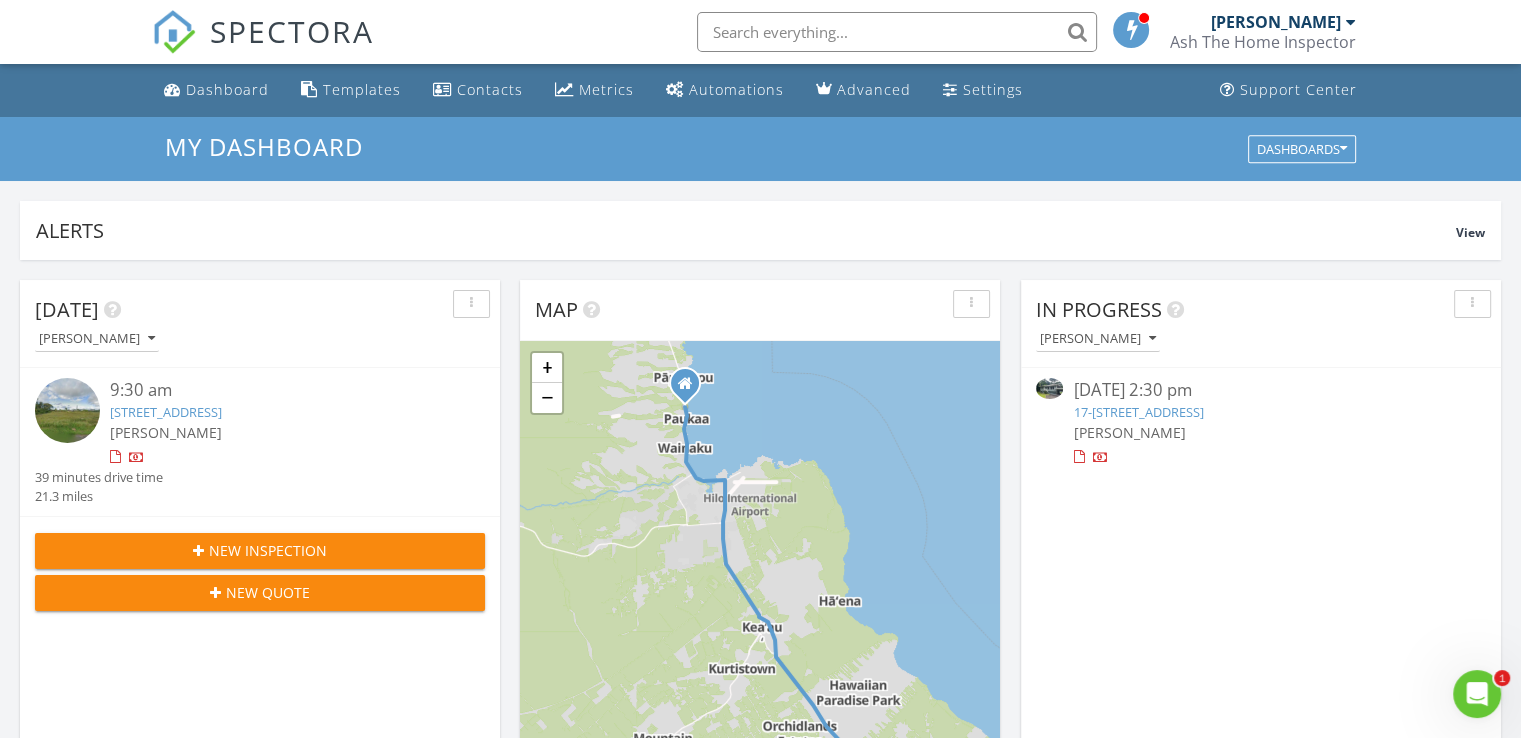 click on "17-312 Volcano Rd, Kurtistown, HI 96760" at bounding box center (1138, 412) 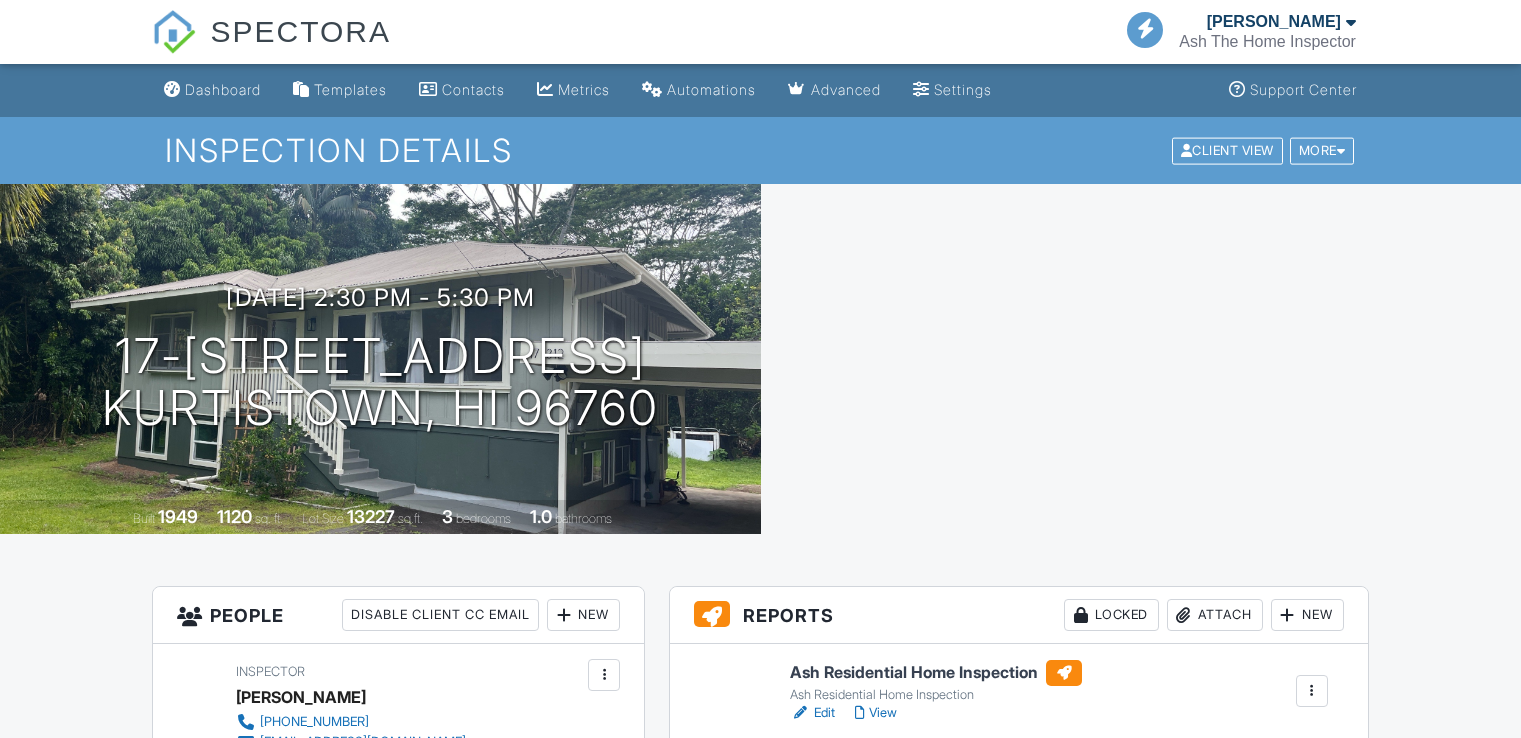 scroll, scrollTop: 0, scrollLeft: 0, axis: both 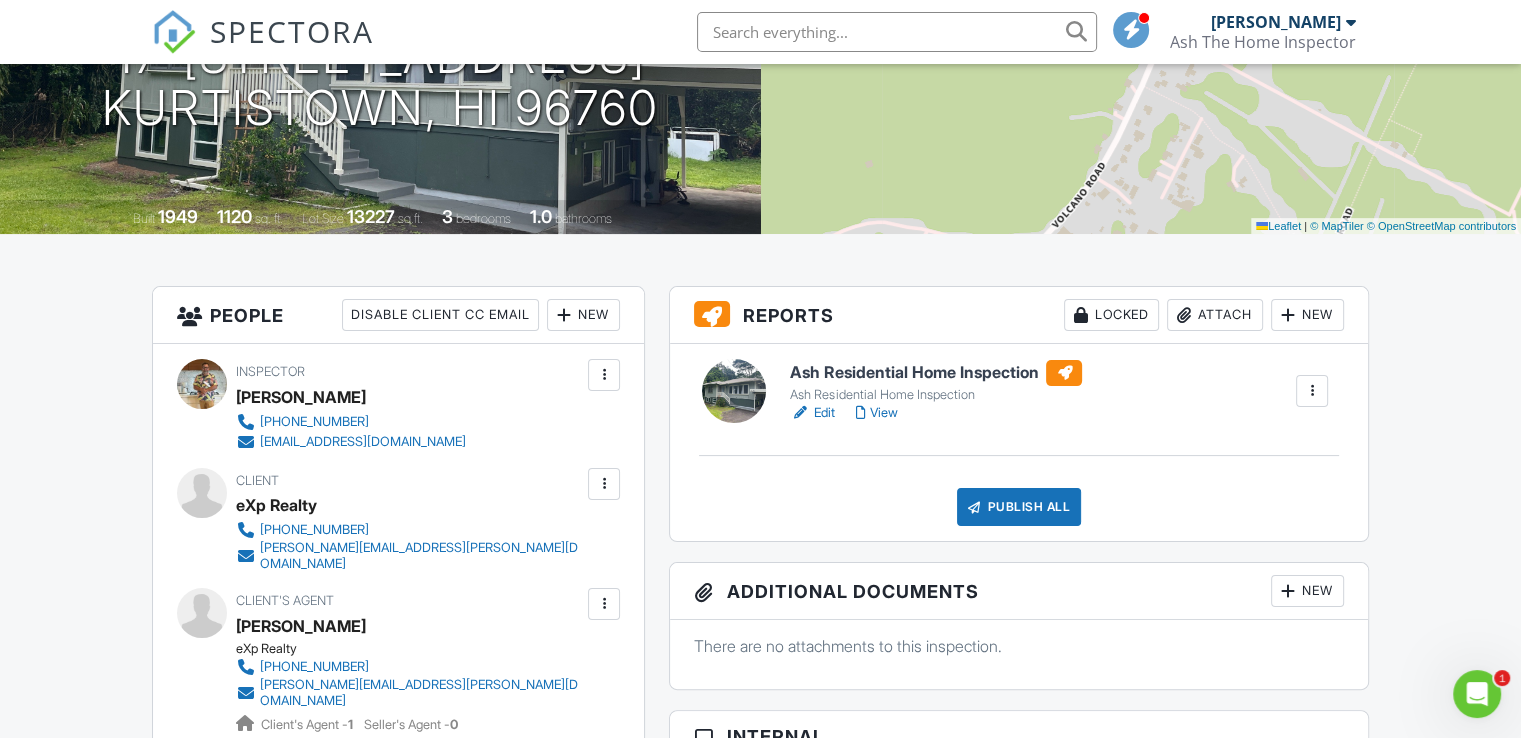 click on "New" at bounding box center (583, 315) 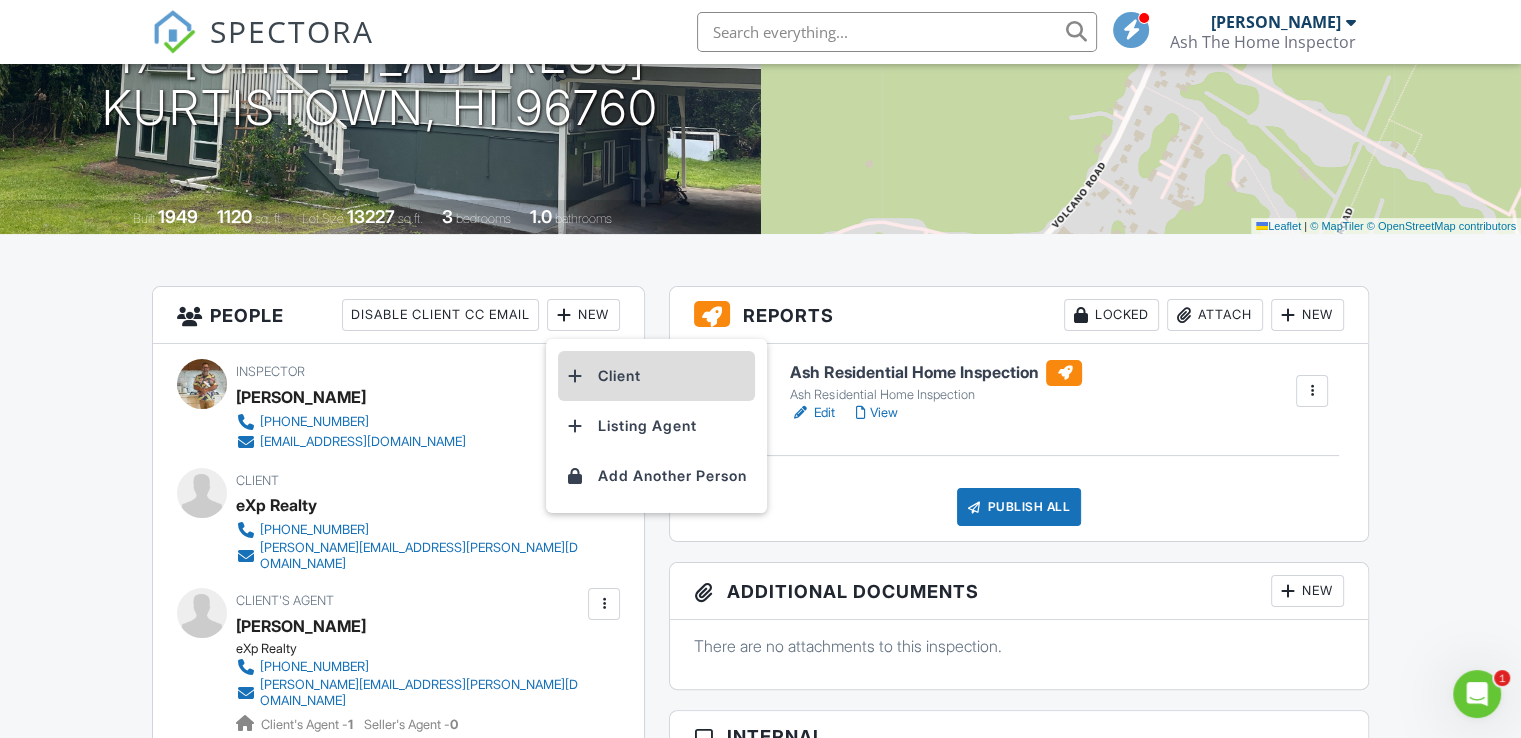 click on "Client" at bounding box center [656, 376] 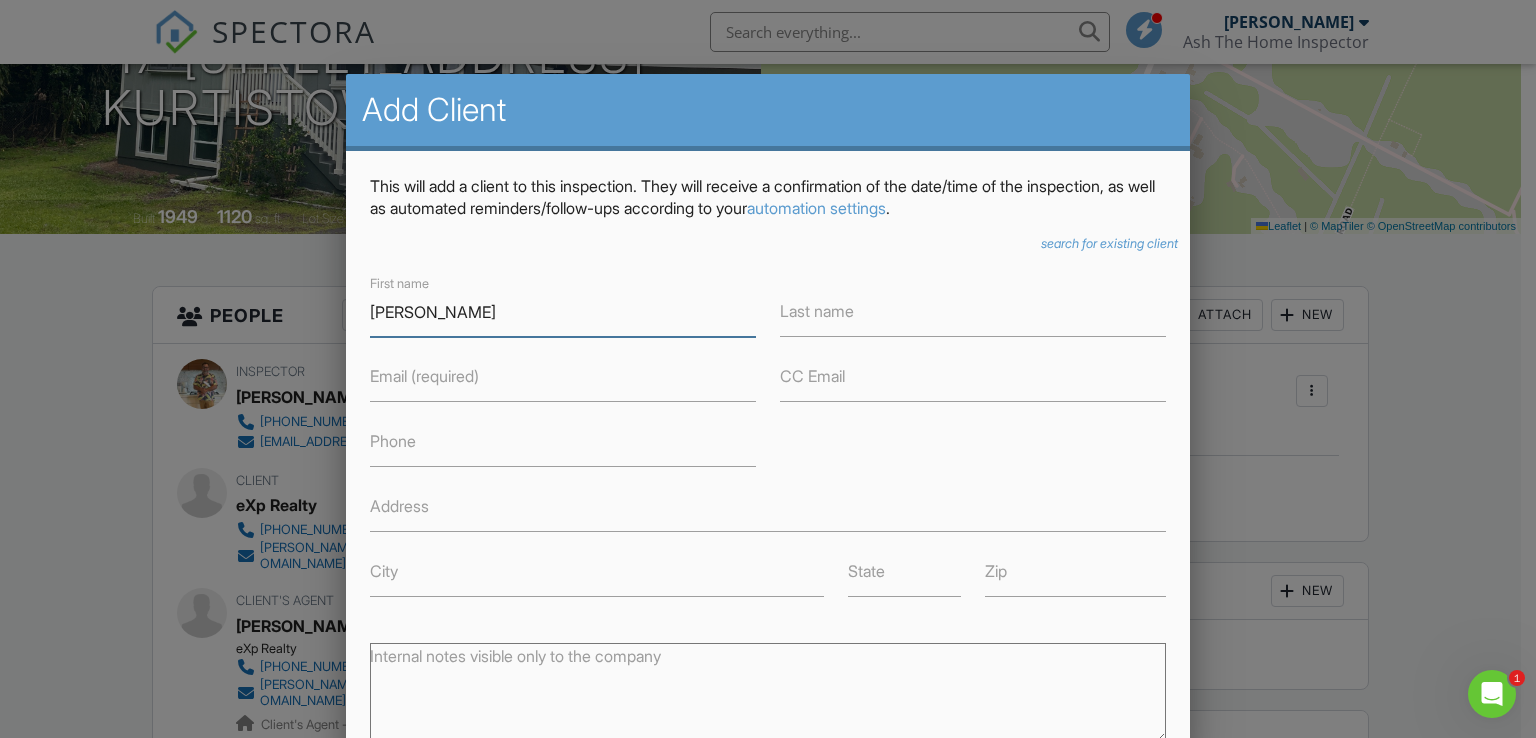 type on "[PERSON_NAME]" 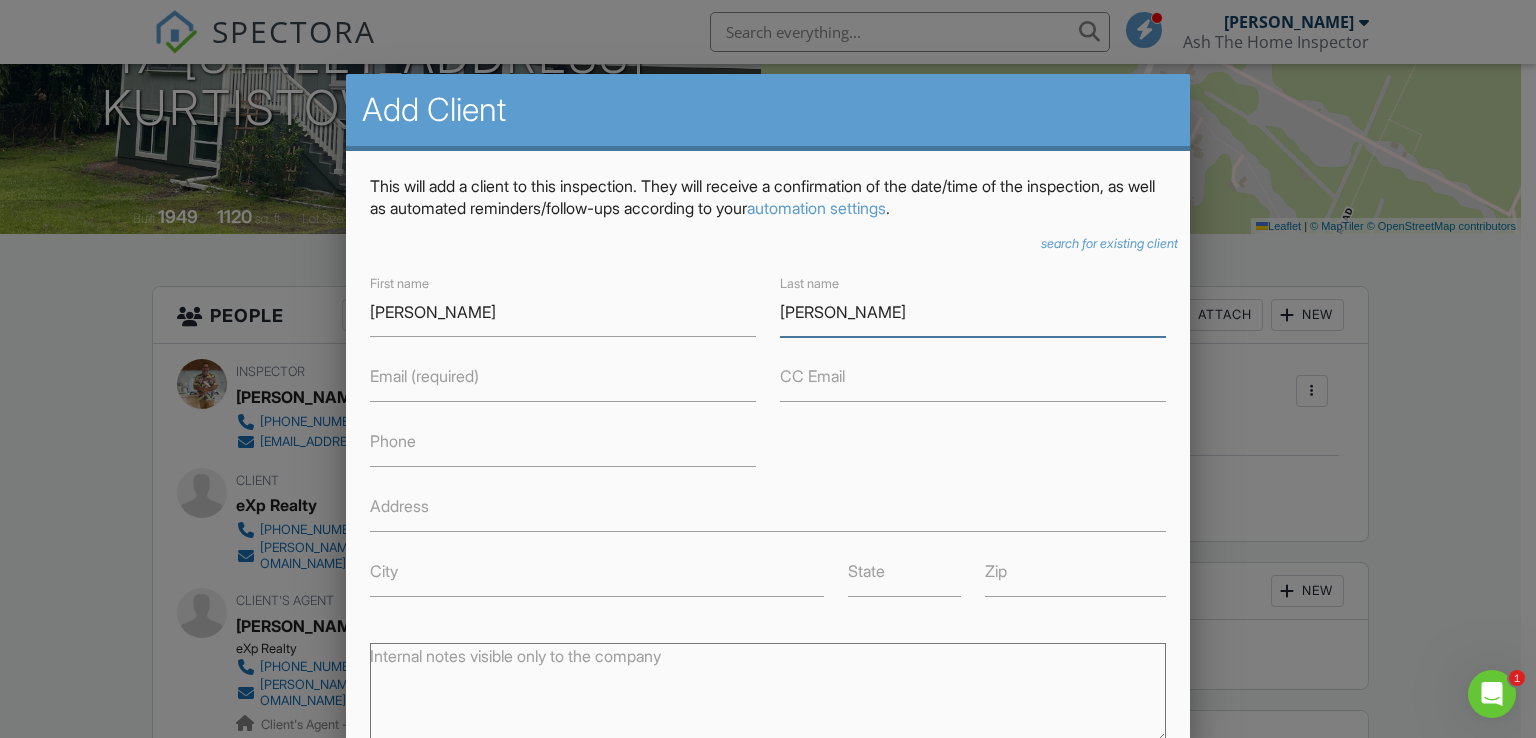 type on "[PERSON_NAME]" 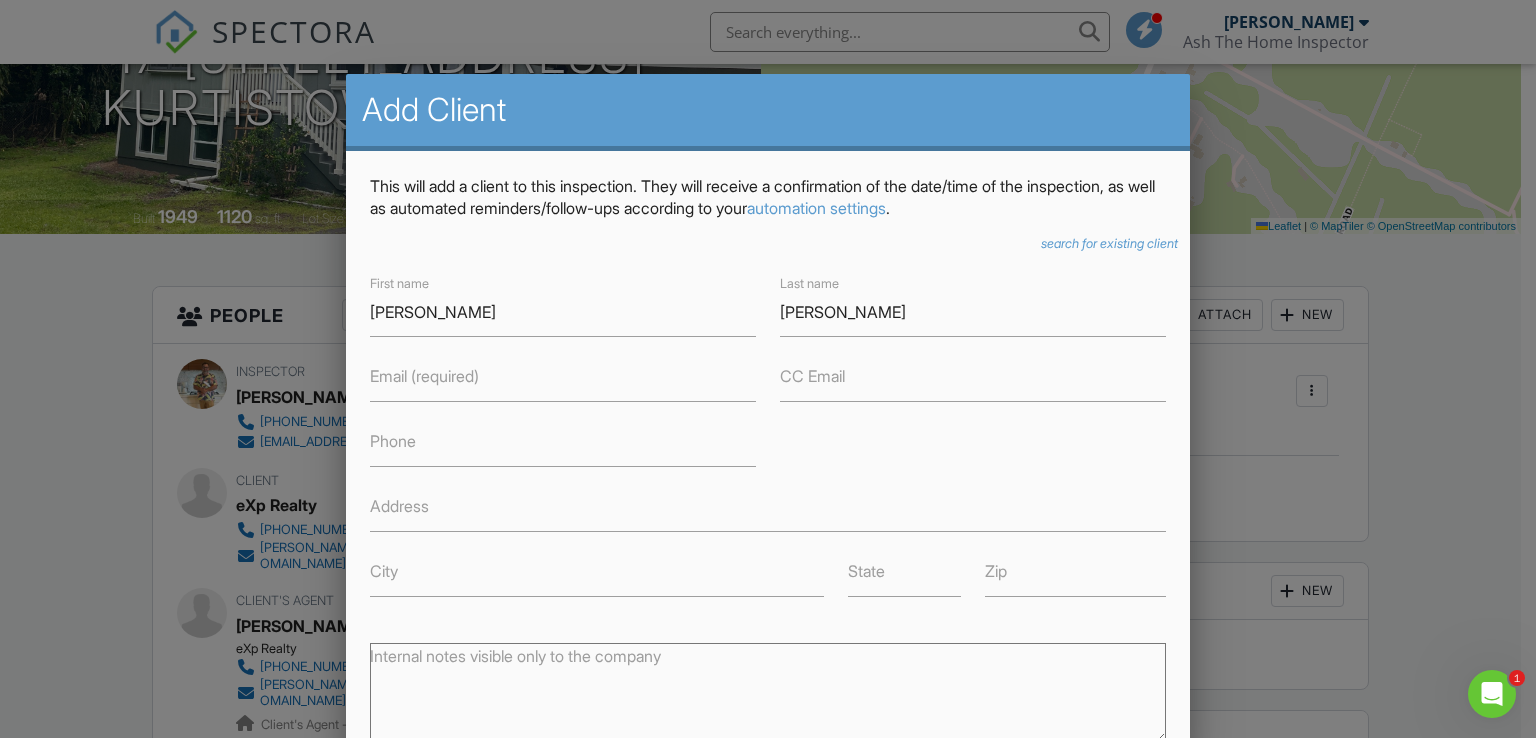 click on "Email (required)" at bounding box center (424, 376) 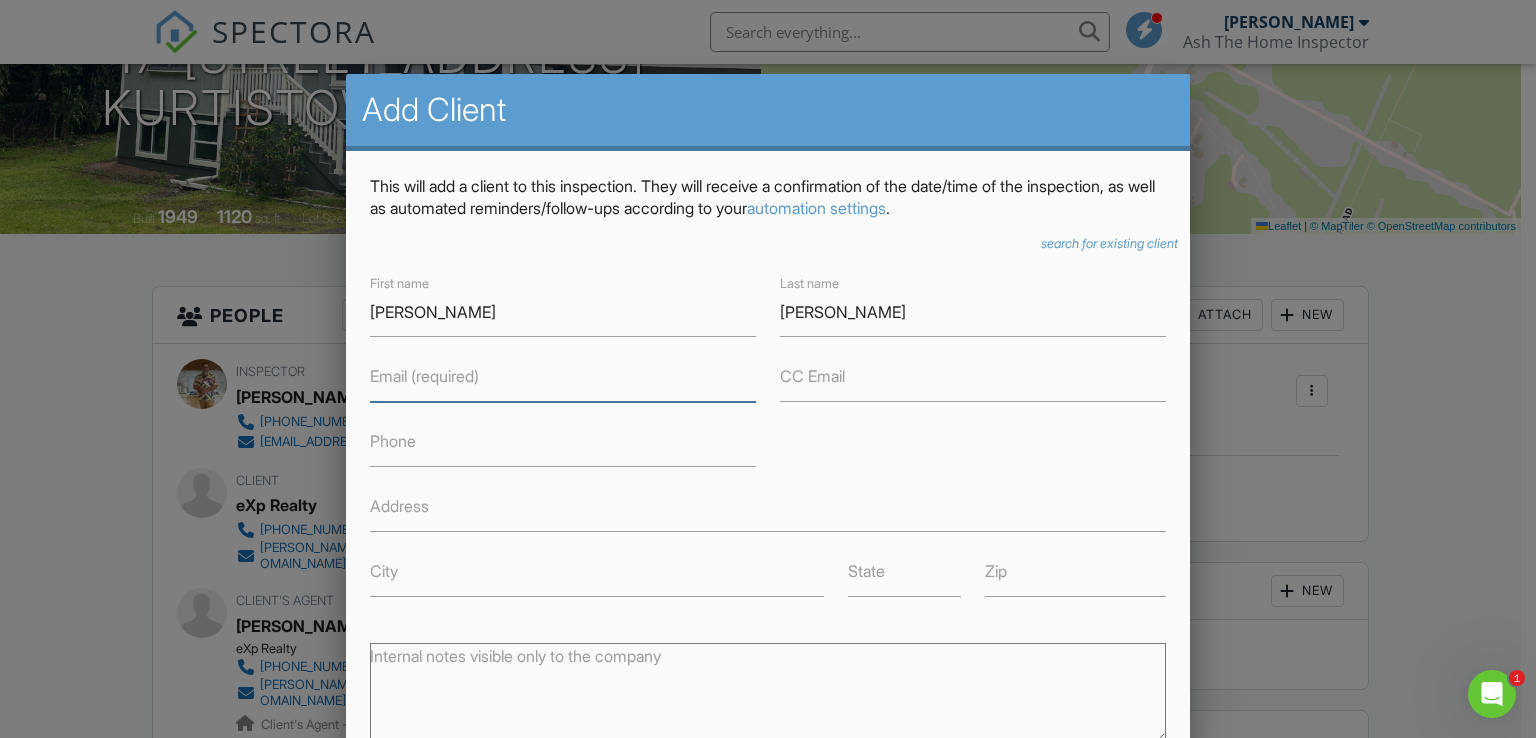 click on "Email (required)" at bounding box center (563, 377) 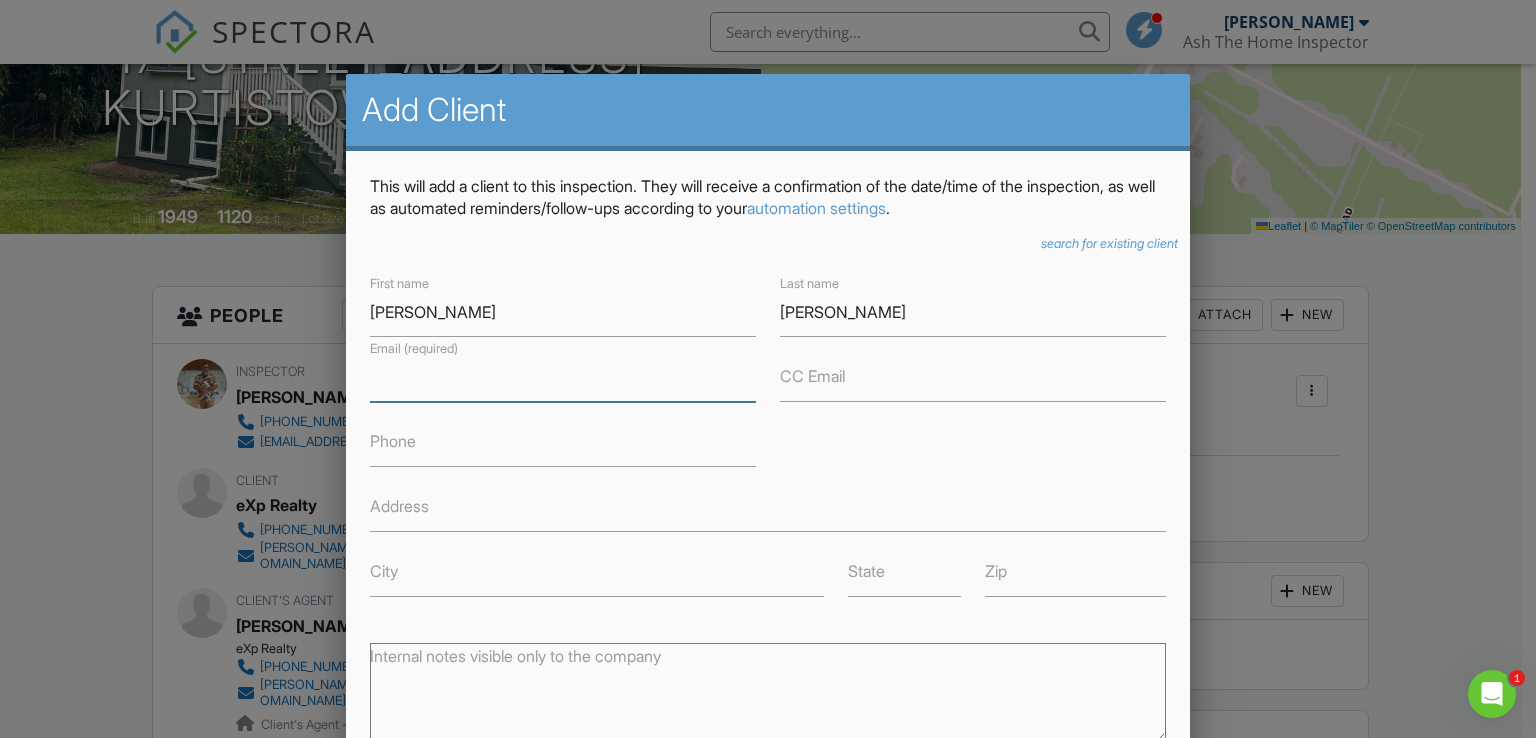 paste on "Nadineinparadise@yahoo.com" 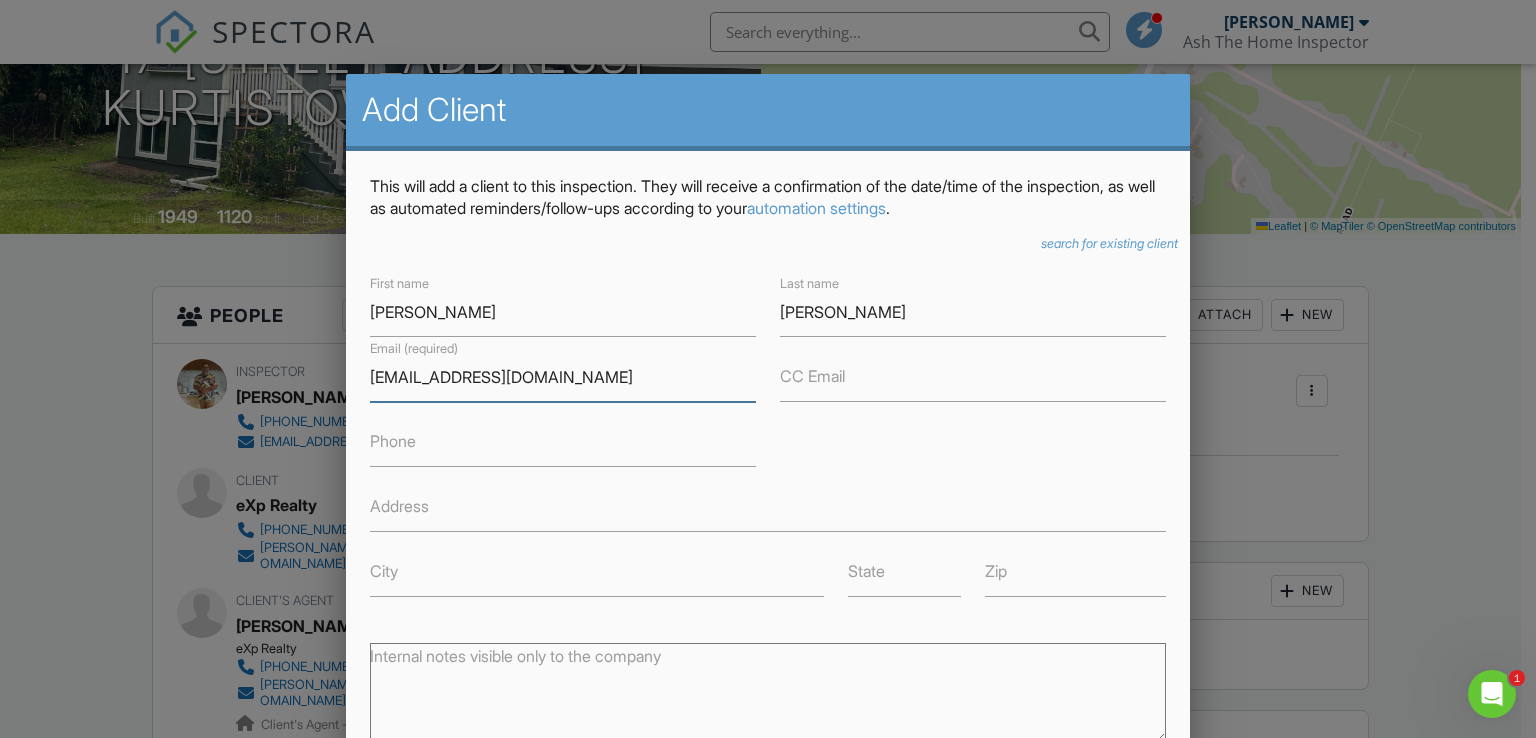 type on "Nadineinparadise@yahoo.com" 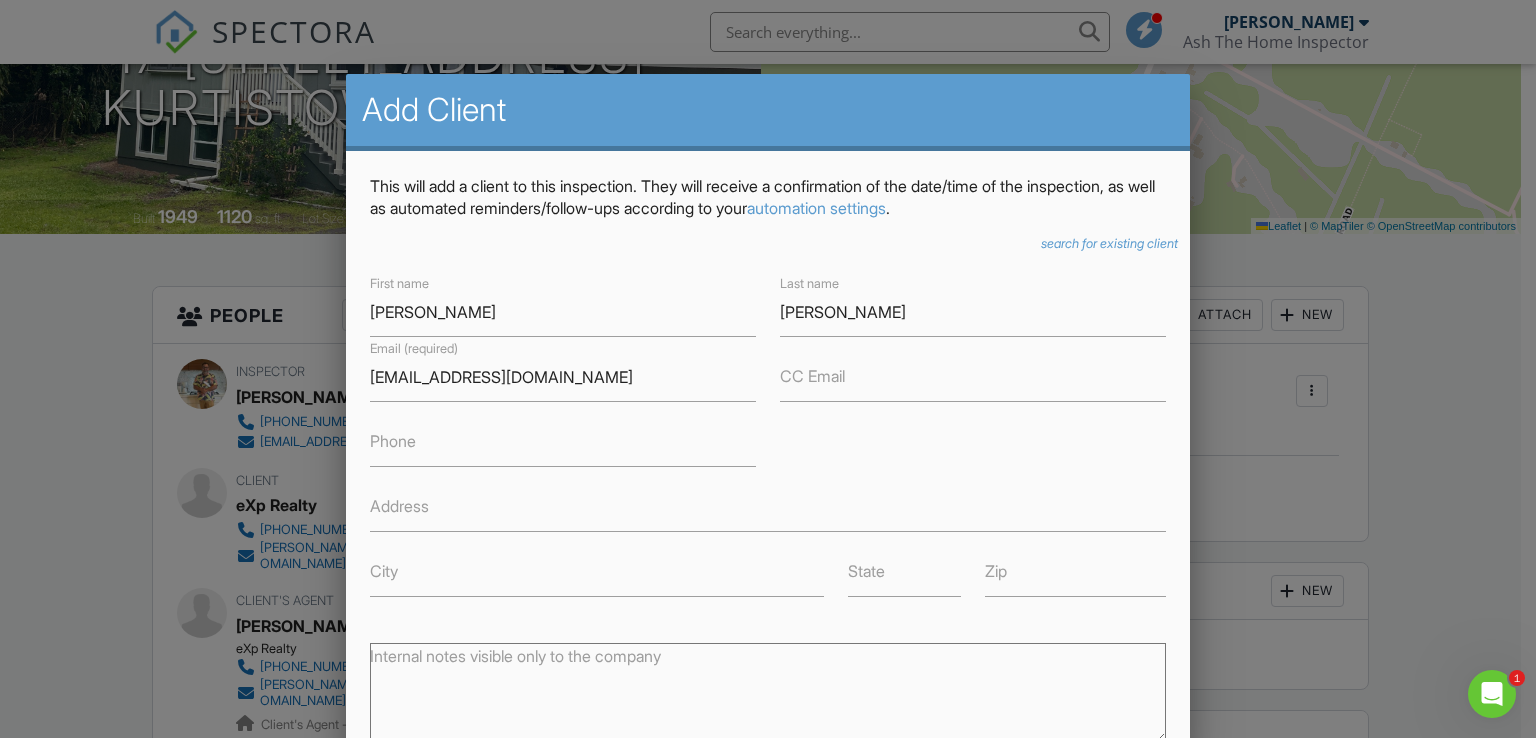 click on "Phone" at bounding box center (393, 441) 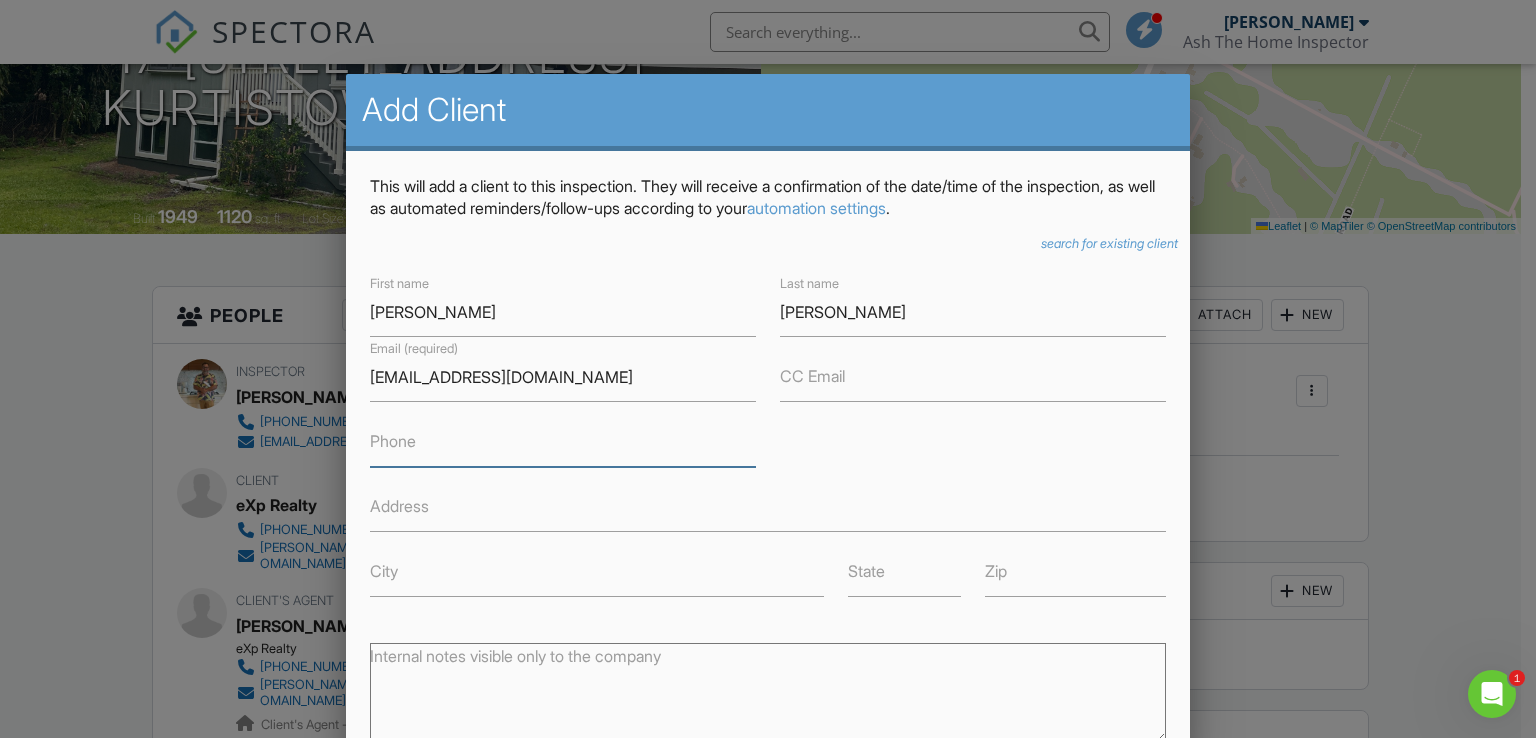 click on "Phone" at bounding box center (563, 442) 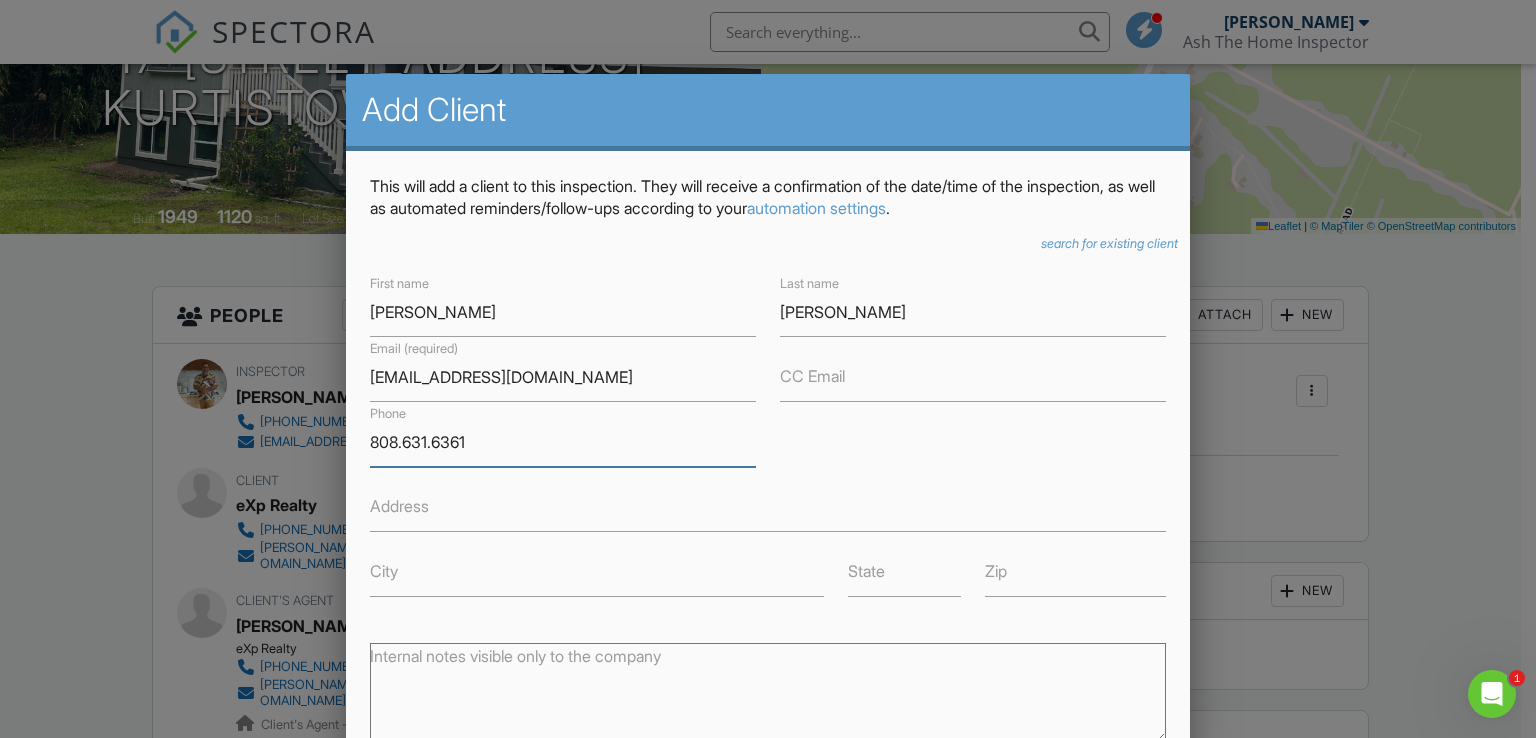 type on "808.631.6361" 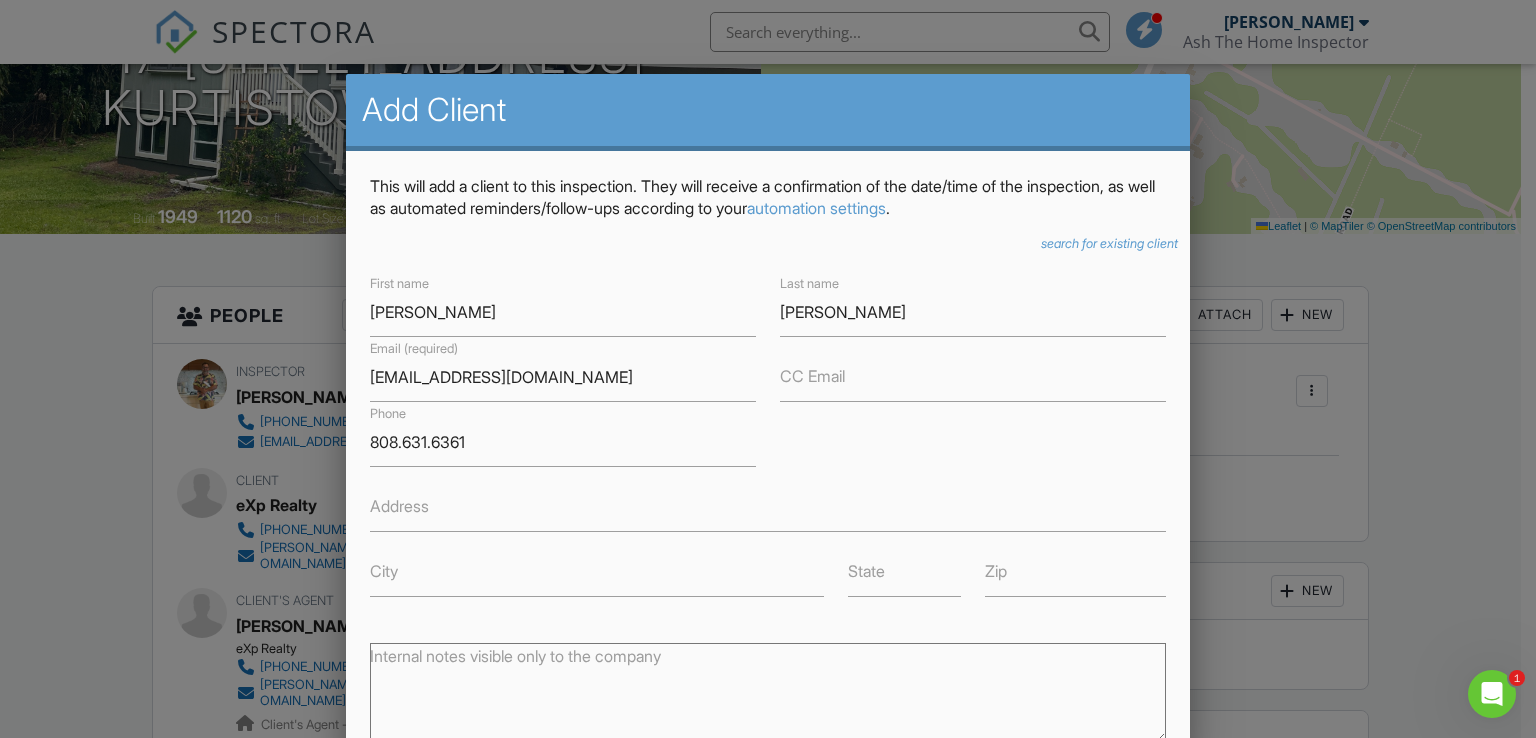 click on "Address" at bounding box center (399, 506) 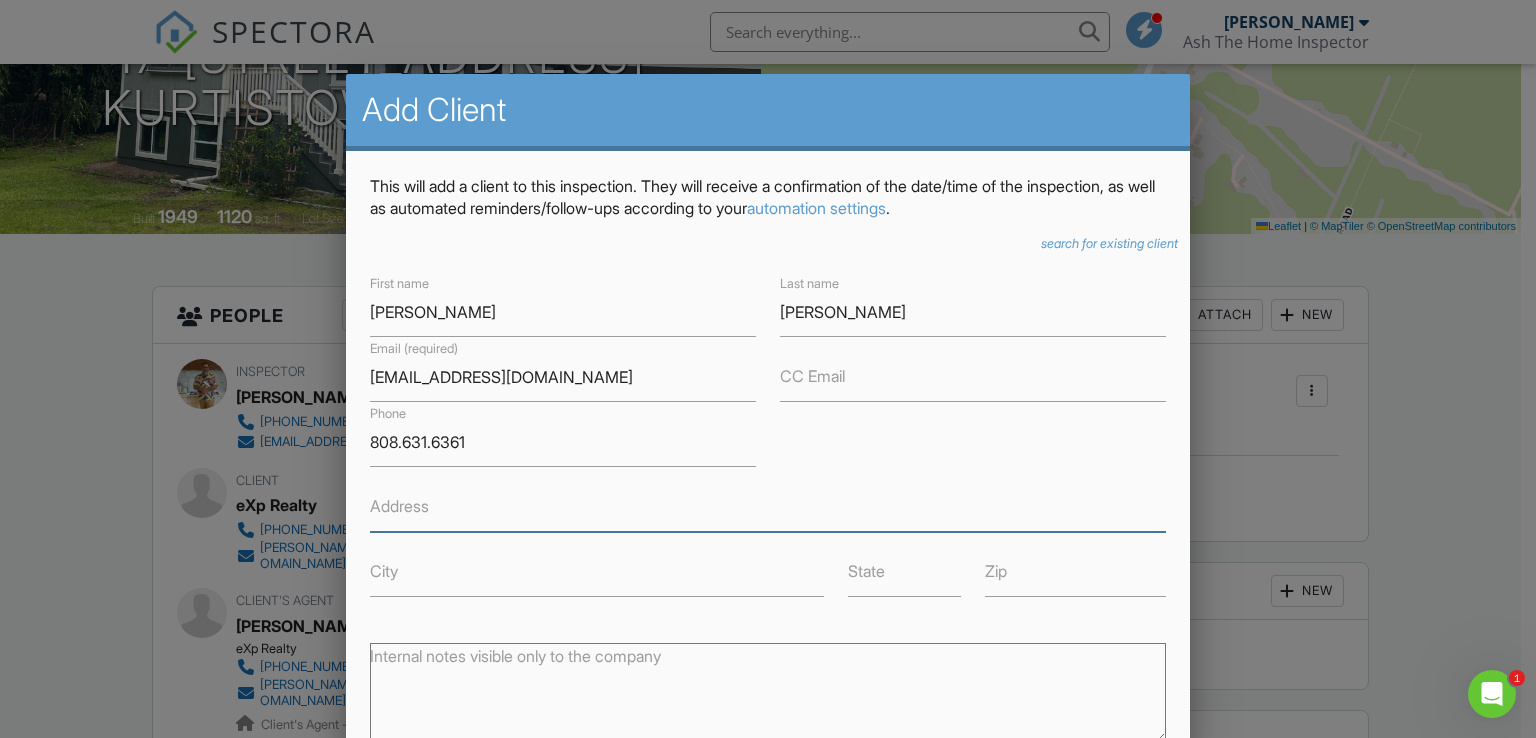 click on "Address" at bounding box center [768, 507] 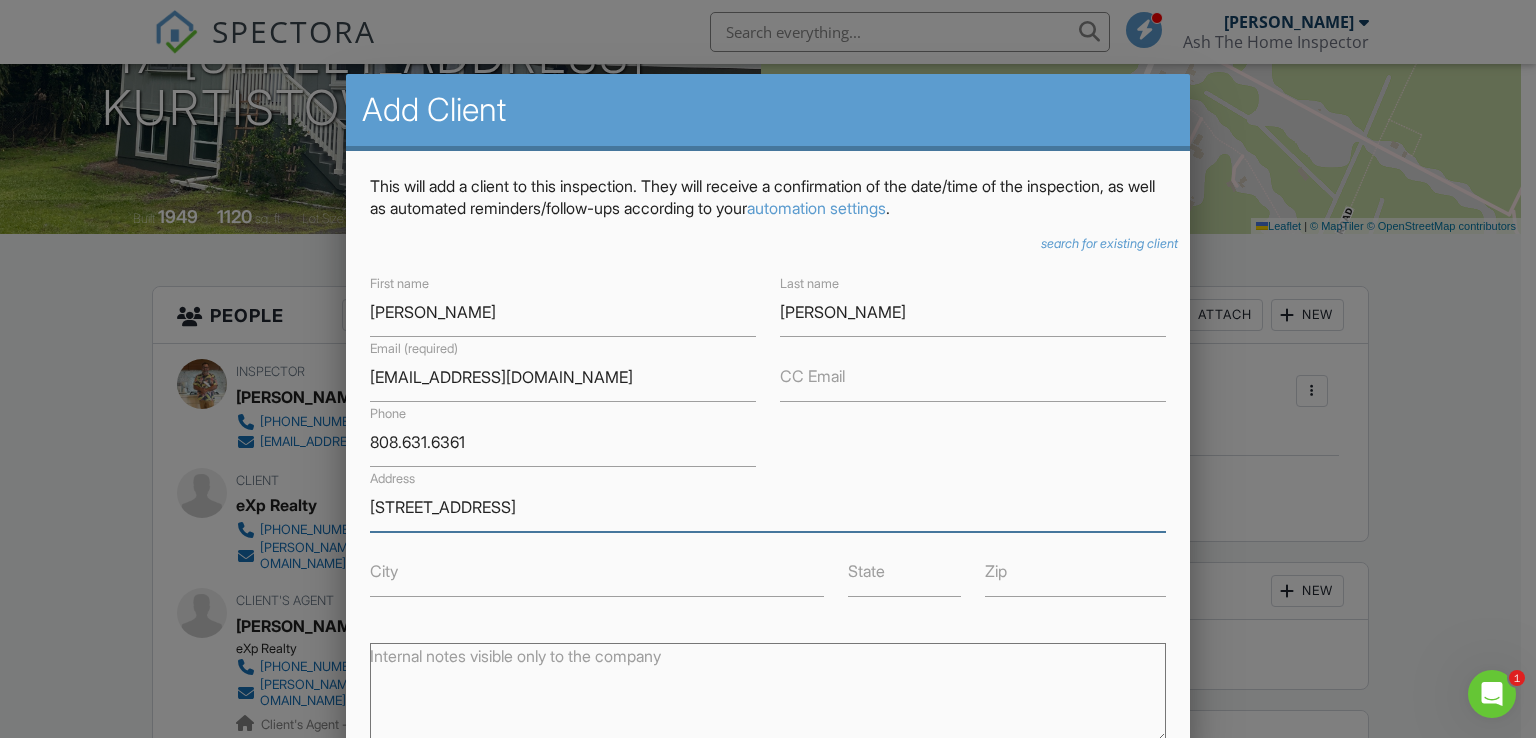 type on "5148 Kahana St" 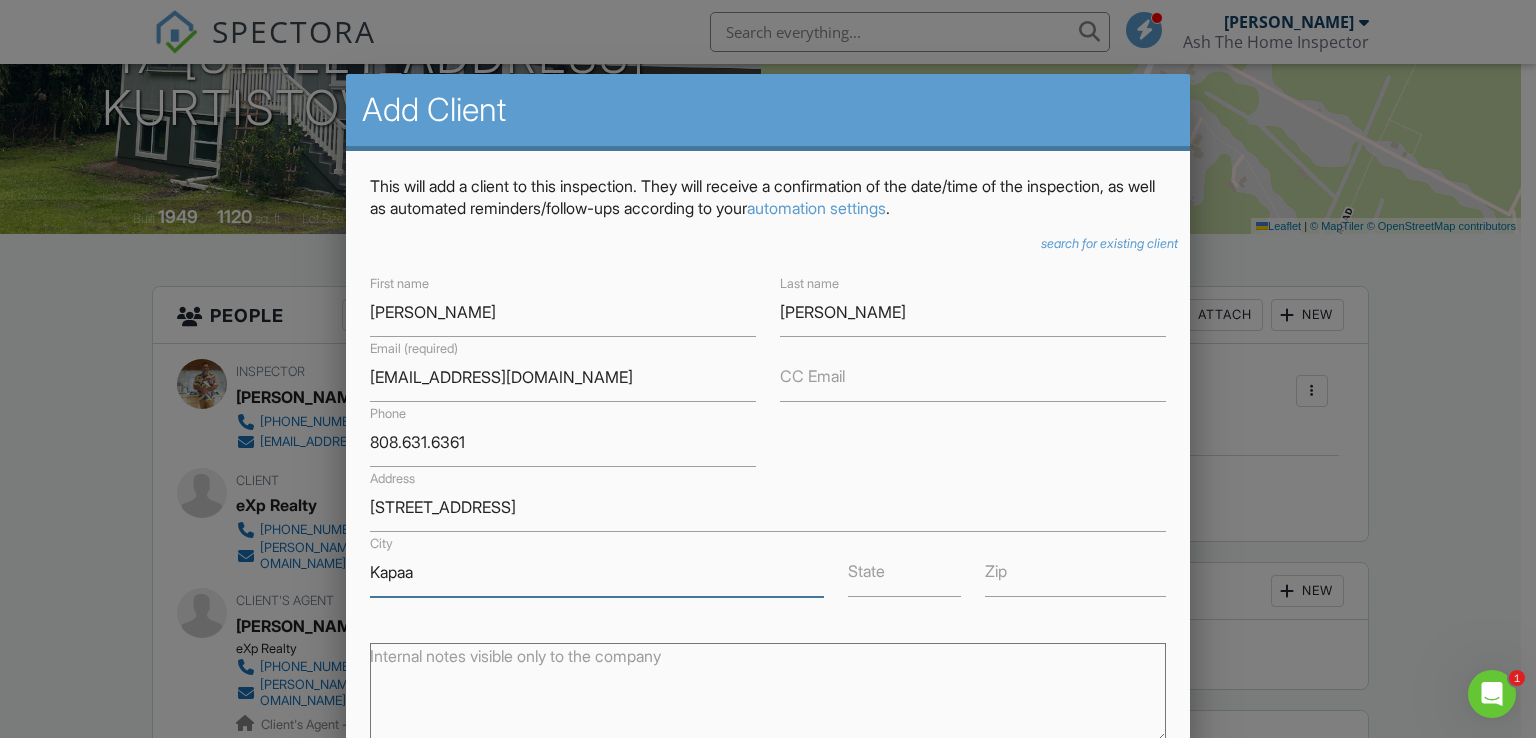 type on "Kapaa" 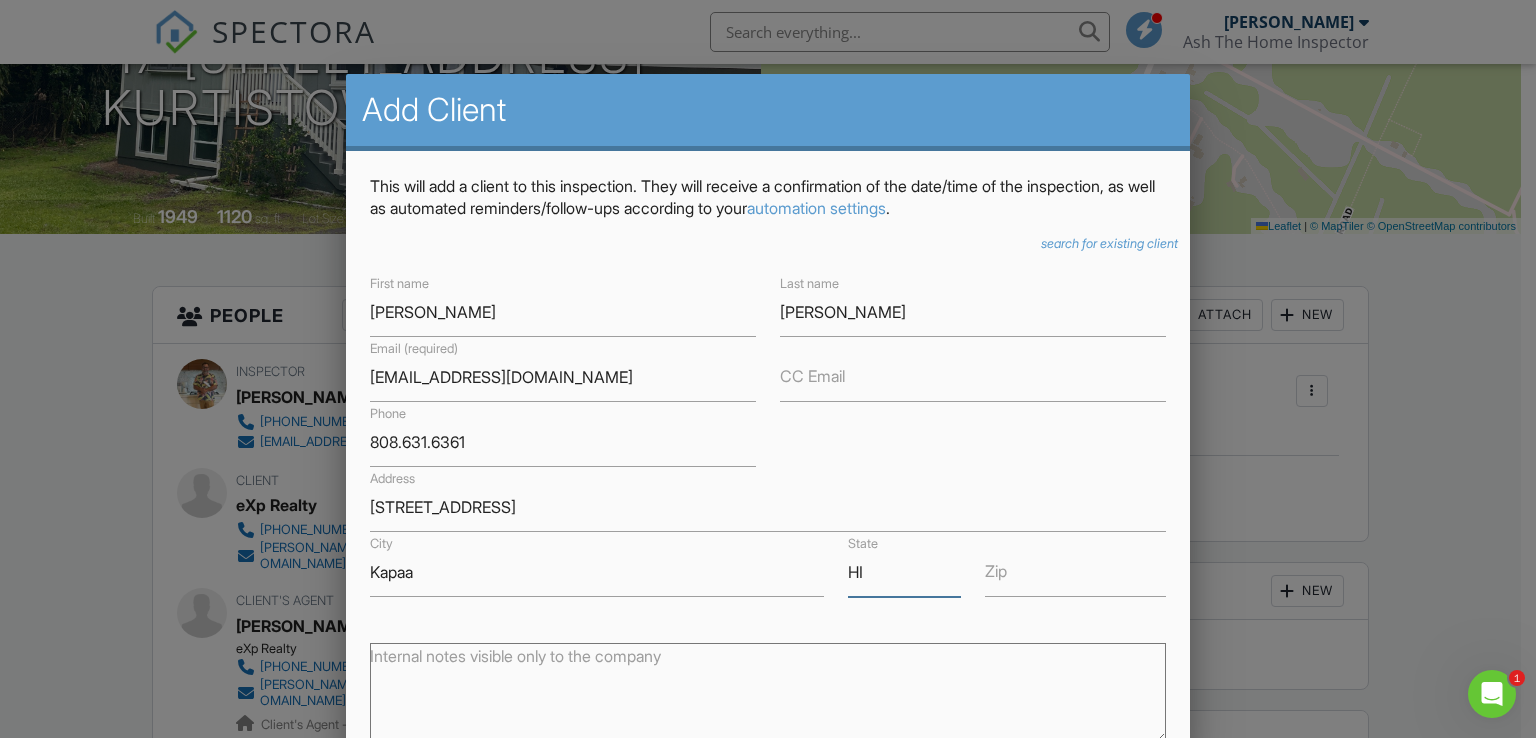 type on "HI" 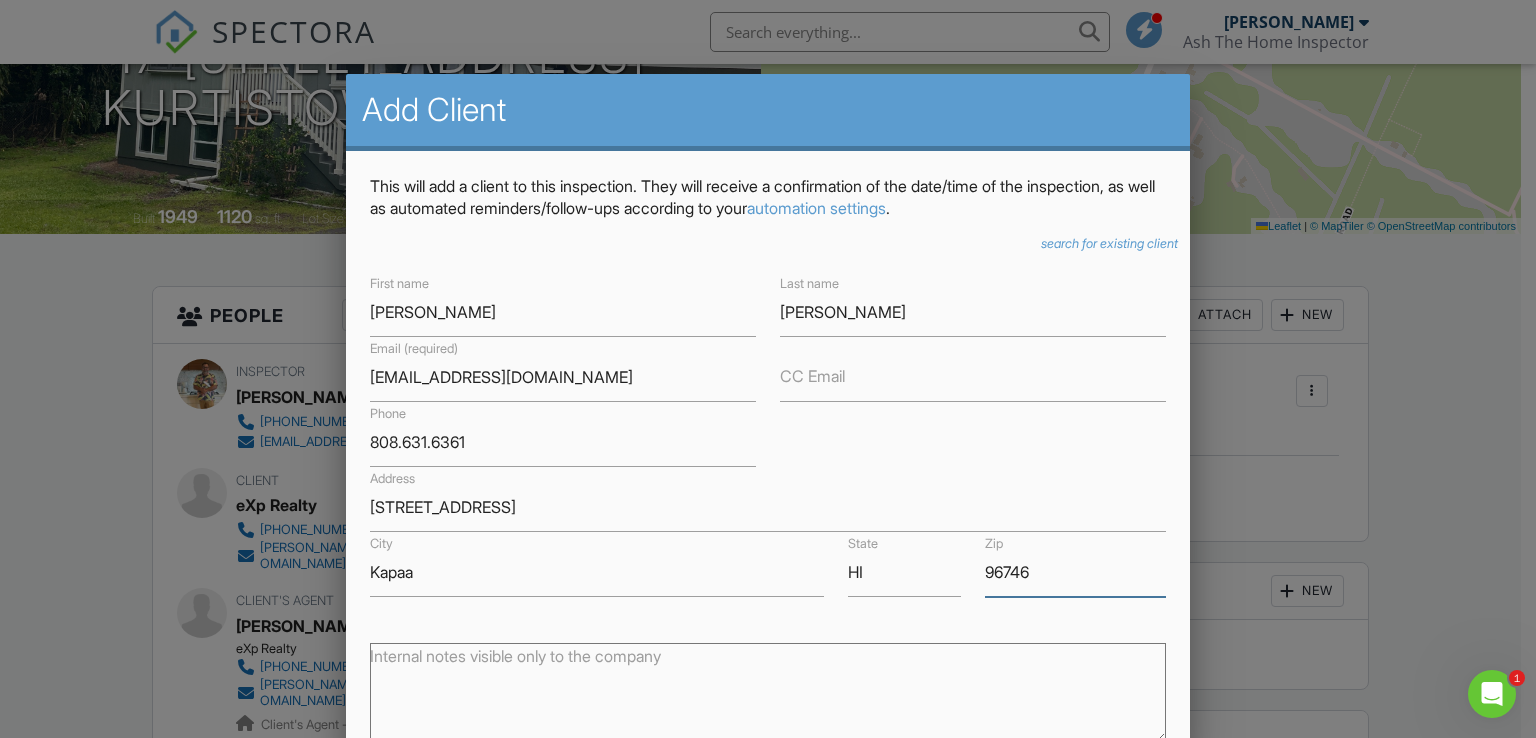 type on "96746" 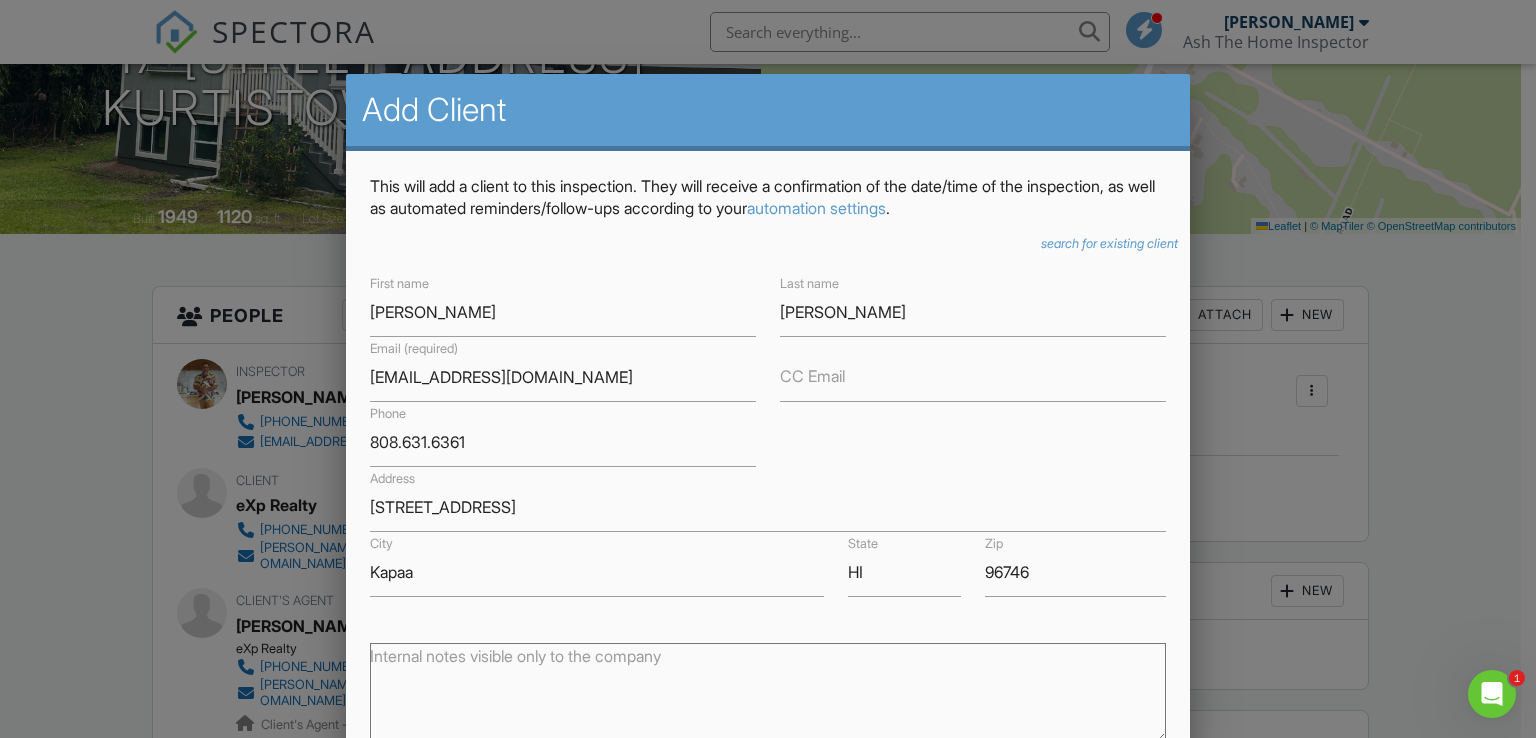 click on "Internal notes visible only to the company" at bounding box center [768, 687] 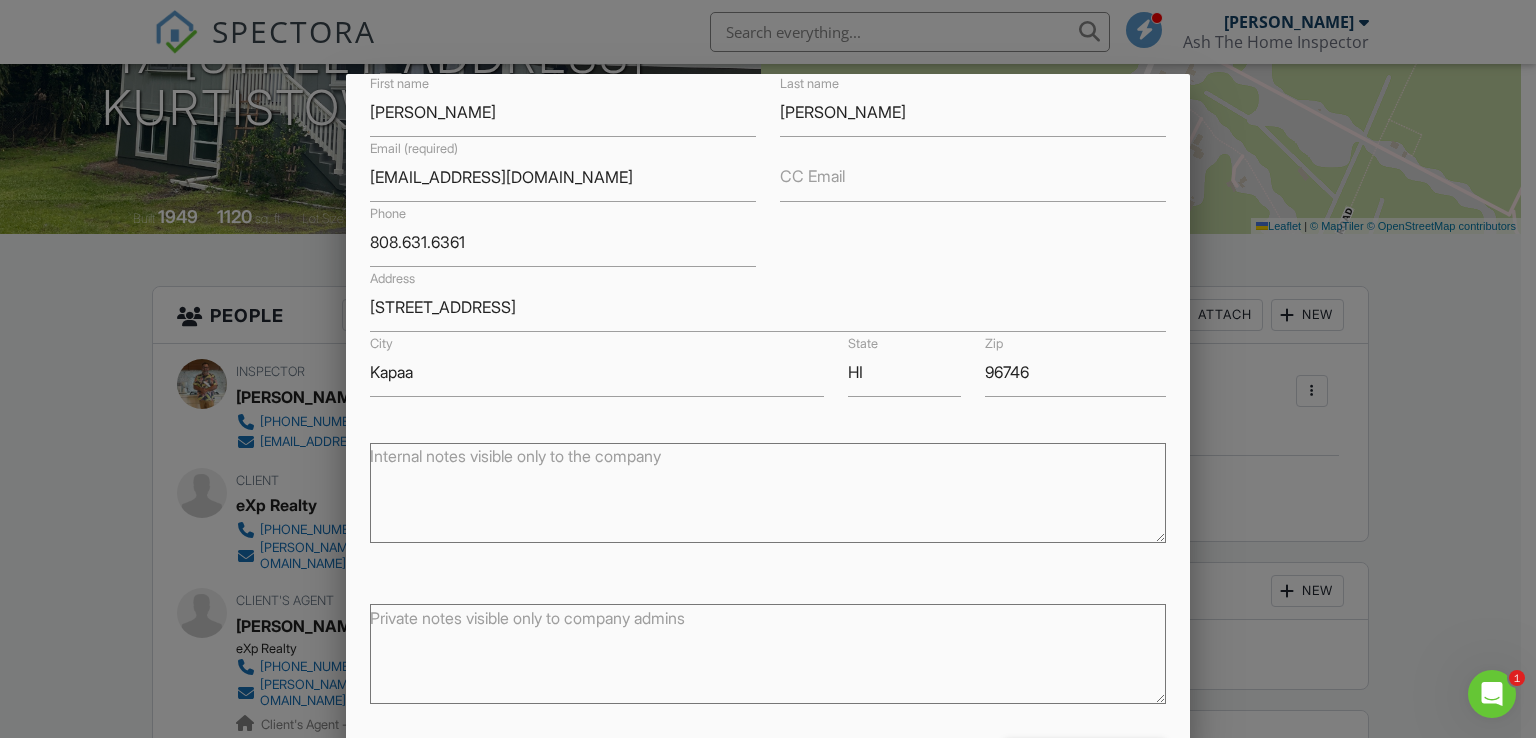scroll, scrollTop: 264, scrollLeft: 0, axis: vertical 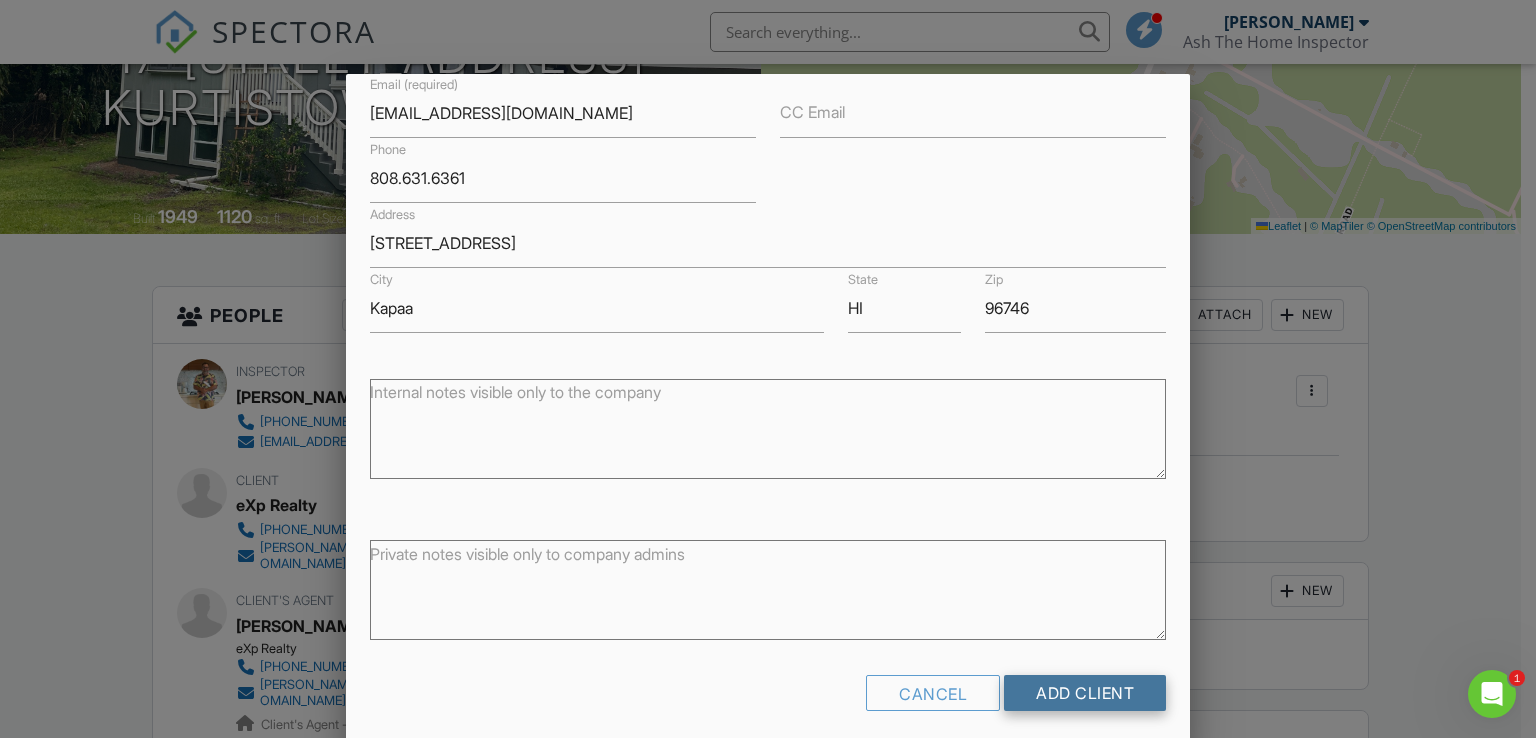 click on "Add Client" at bounding box center [1085, 693] 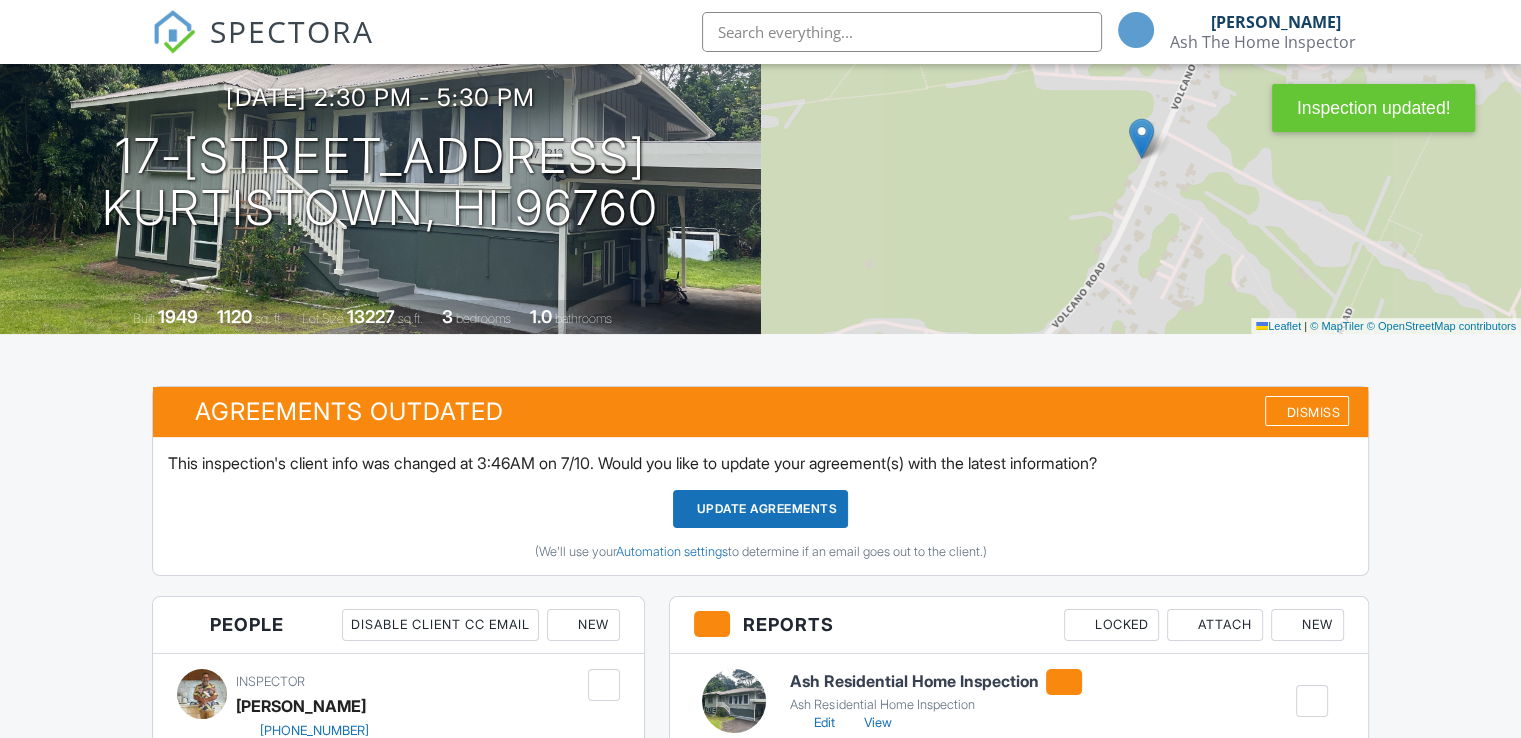 scroll, scrollTop: 300, scrollLeft: 0, axis: vertical 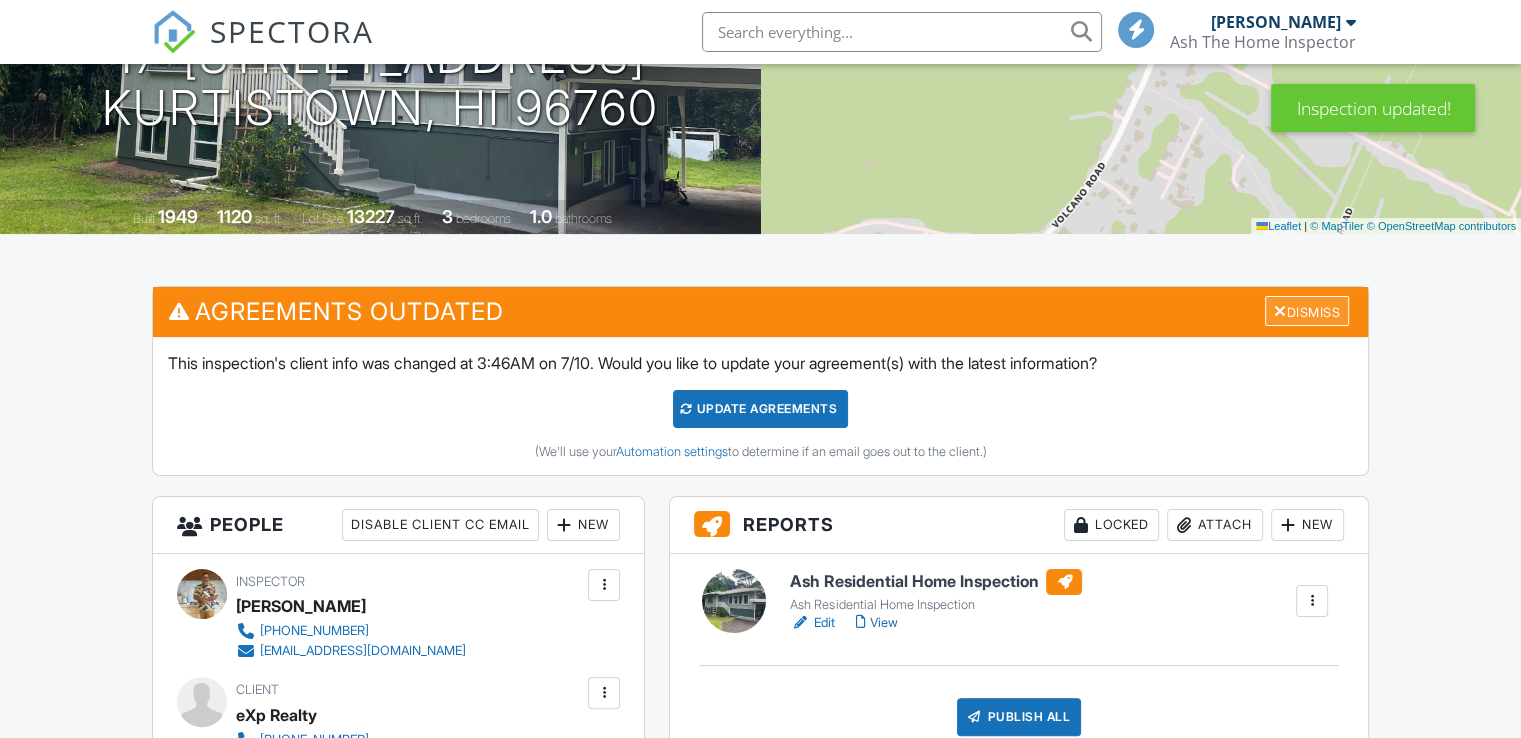 click on "Dismiss" at bounding box center [1307, 311] 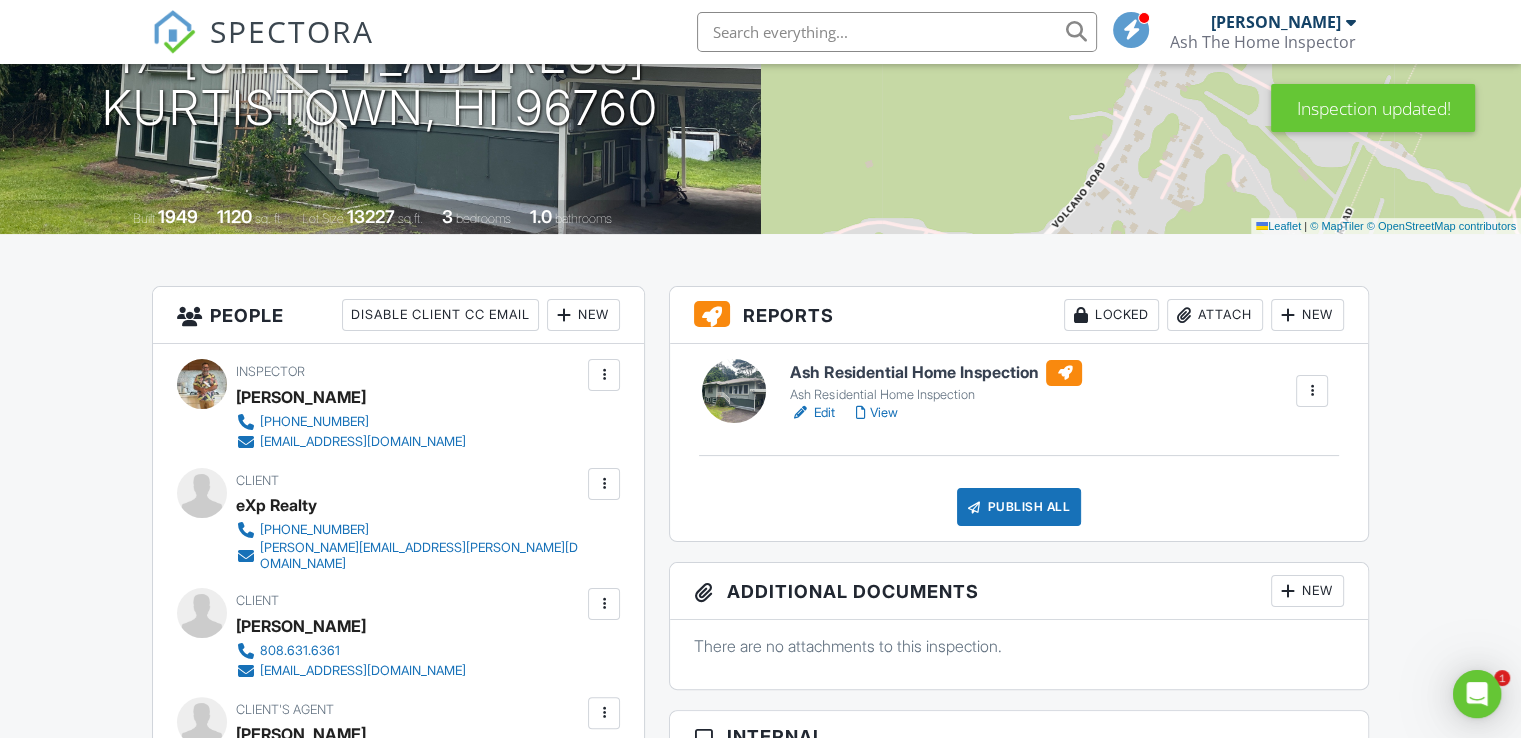 scroll, scrollTop: 0, scrollLeft: 0, axis: both 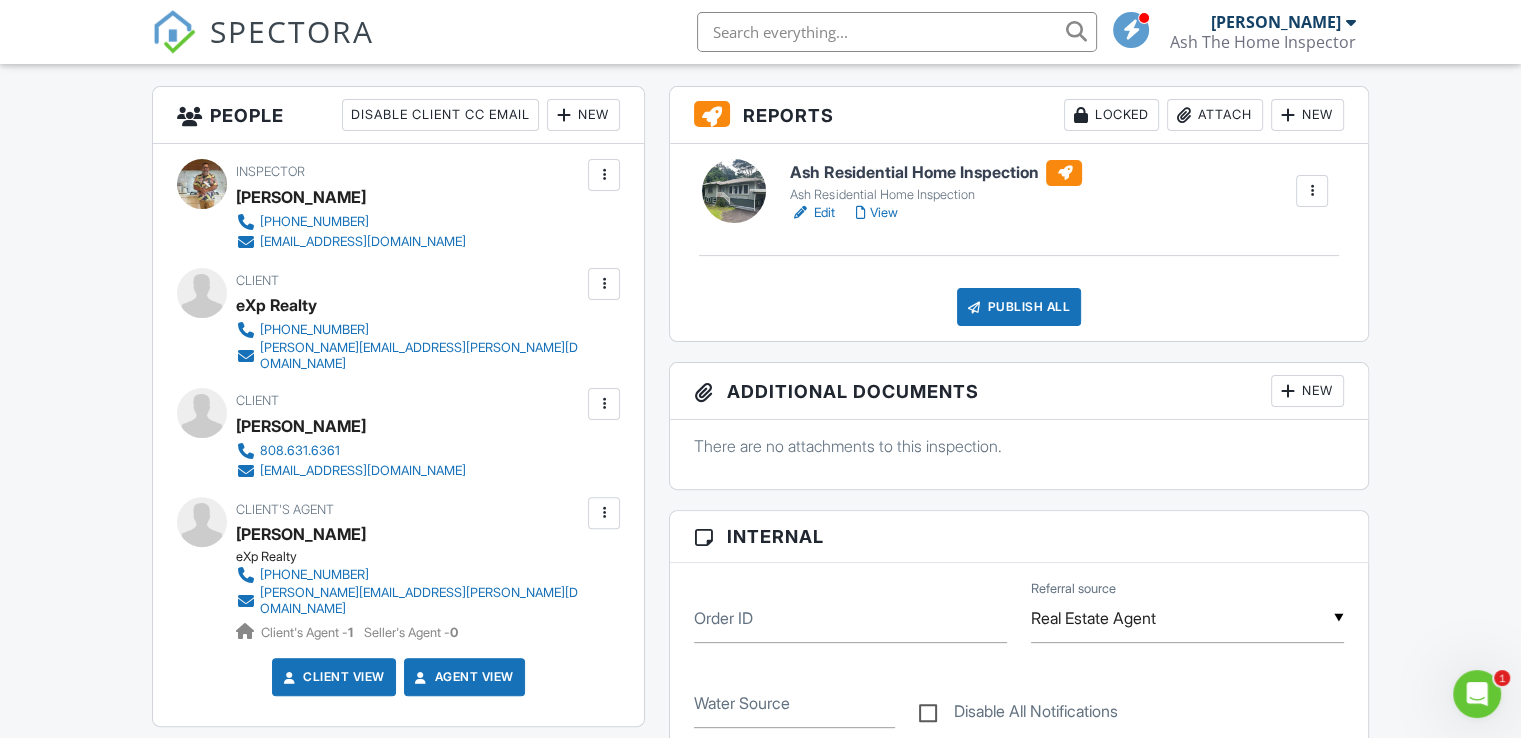click at bounding box center [604, 404] 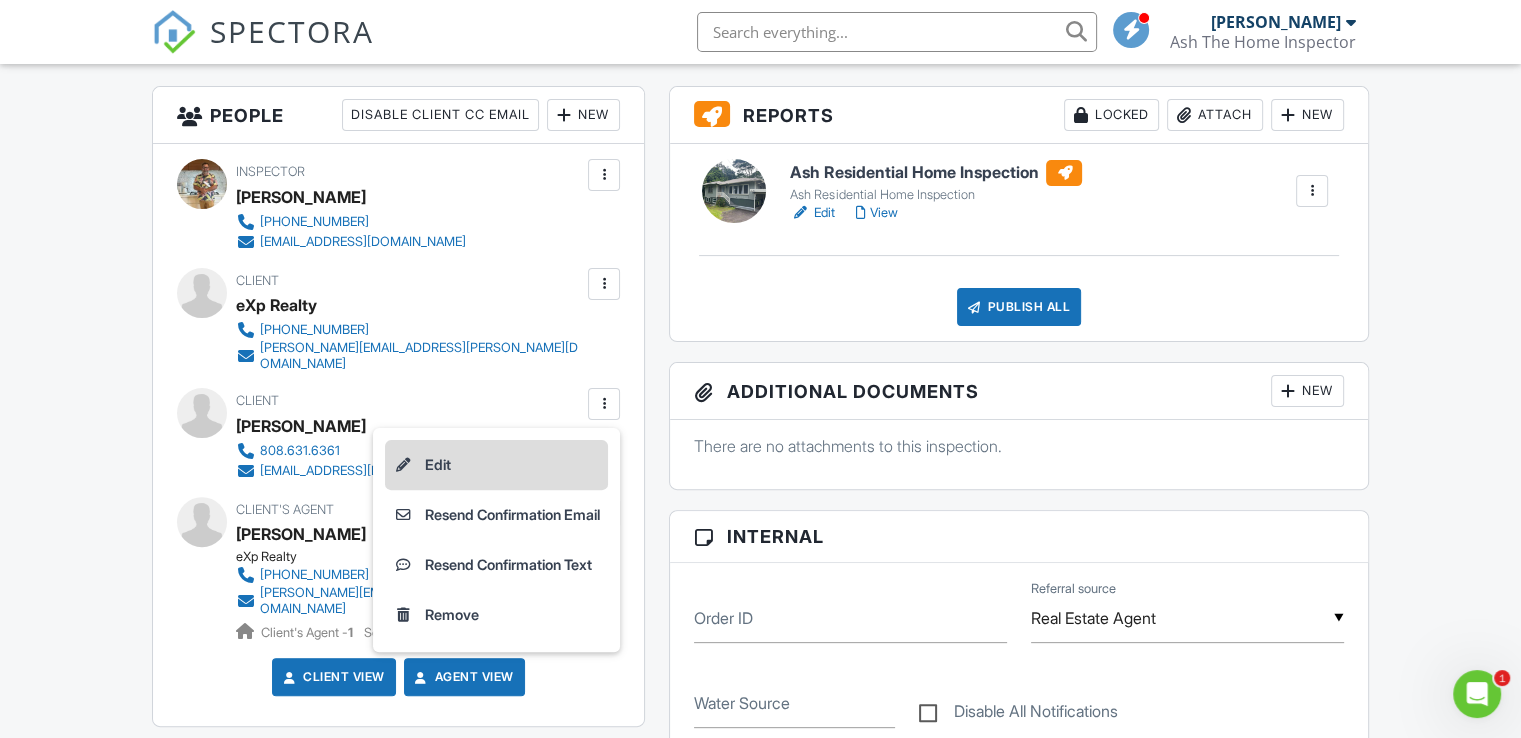 click on "Edit" at bounding box center [496, 465] 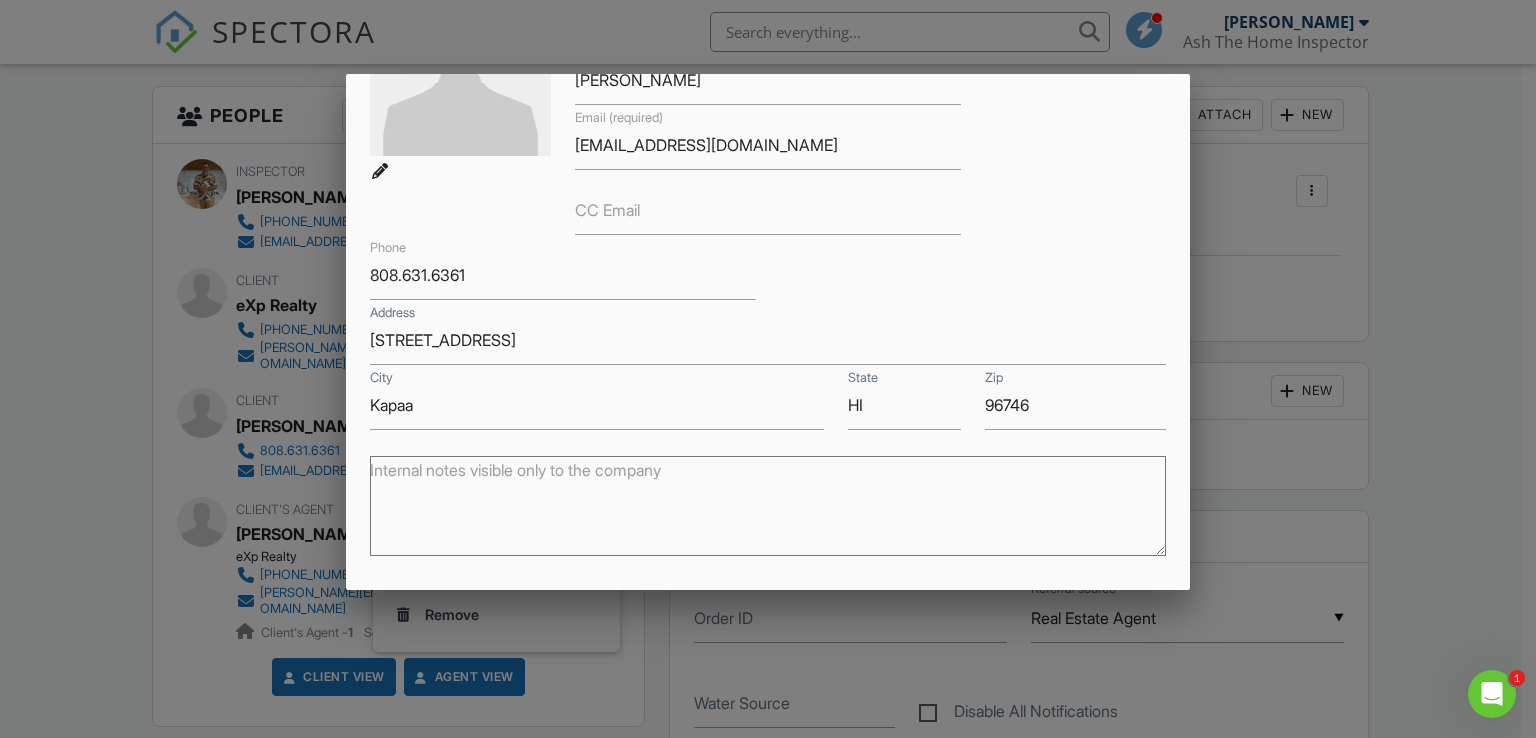 scroll, scrollTop: 300, scrollLeft: 0, axis: vertical 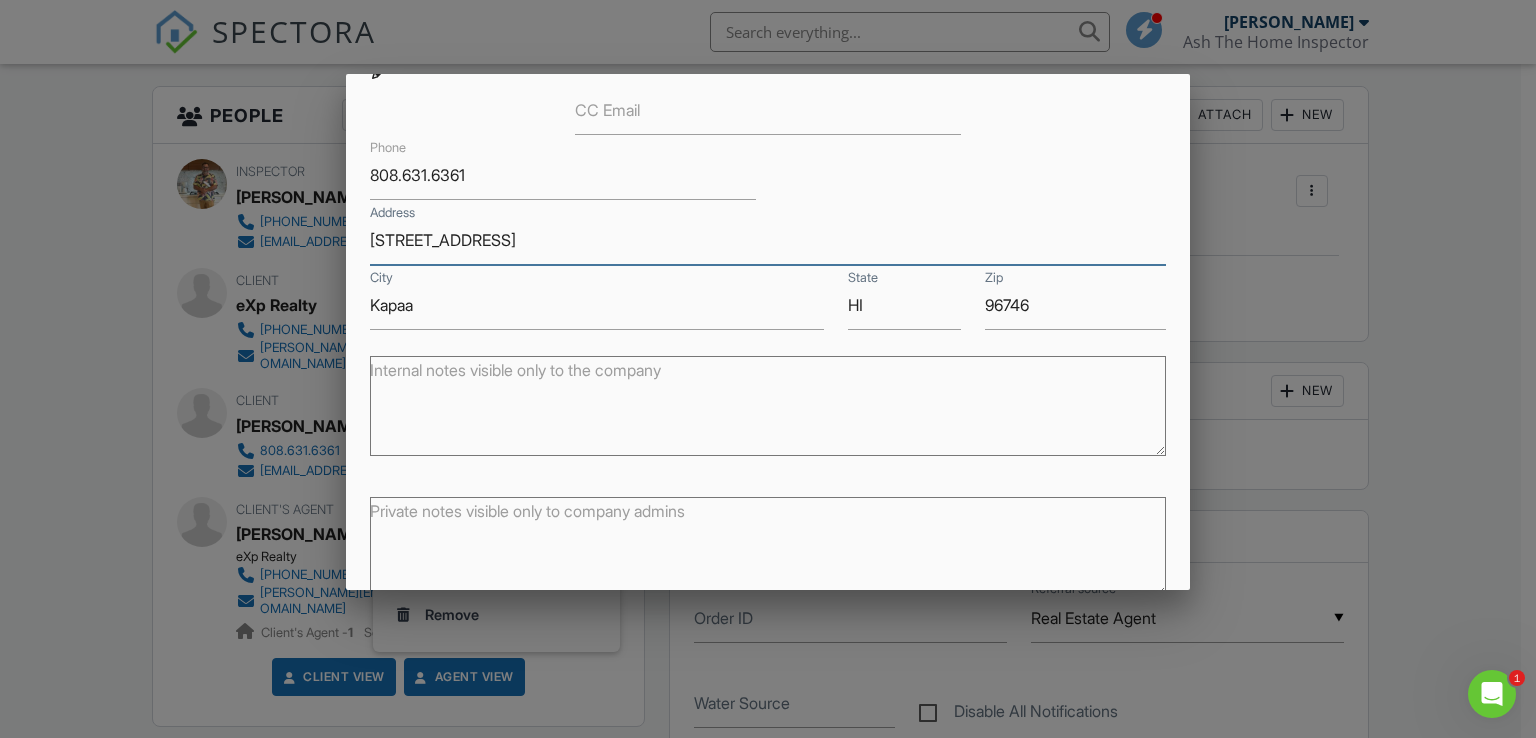 drag, startPoint x: 492, startPoint y: 239, endPoint x: 341, endPoint y: 238, distance: 151.00331 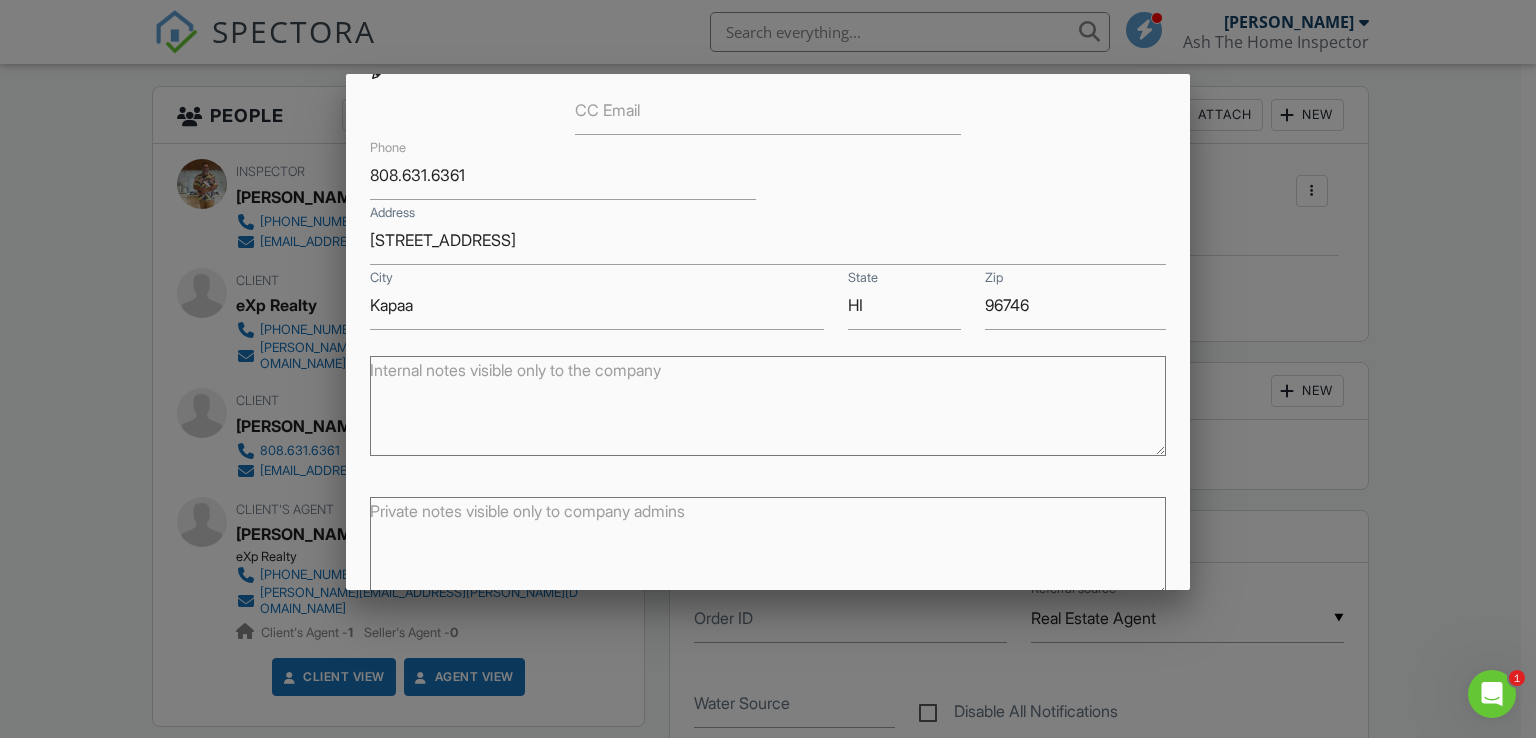 scroll, scrollTop: 396, scrollLeft: 0, axis: vertical 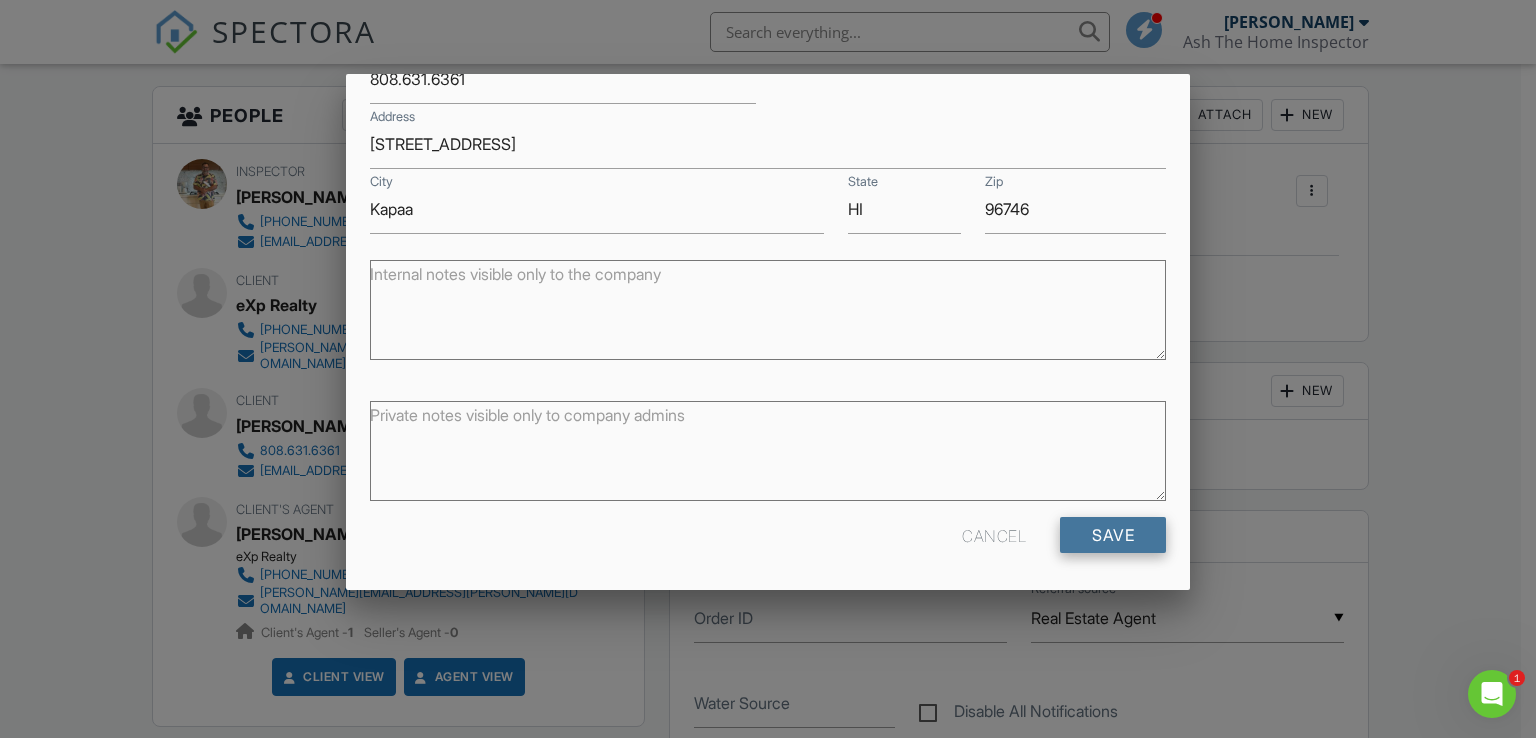 click on "Save" at bounding box center [1113, 535] 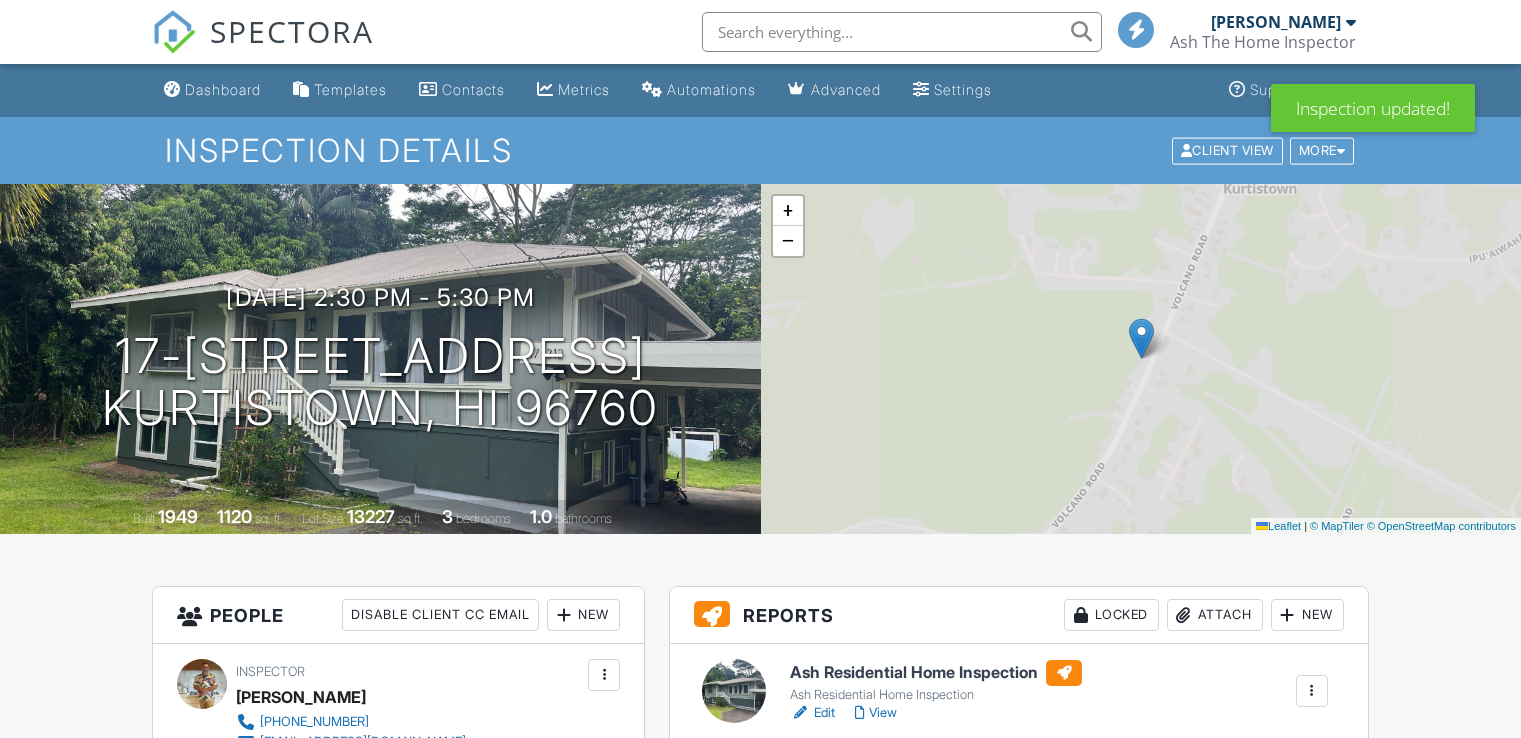 scroll, scrollTop: 0, scrollLeft: 0, axis: both 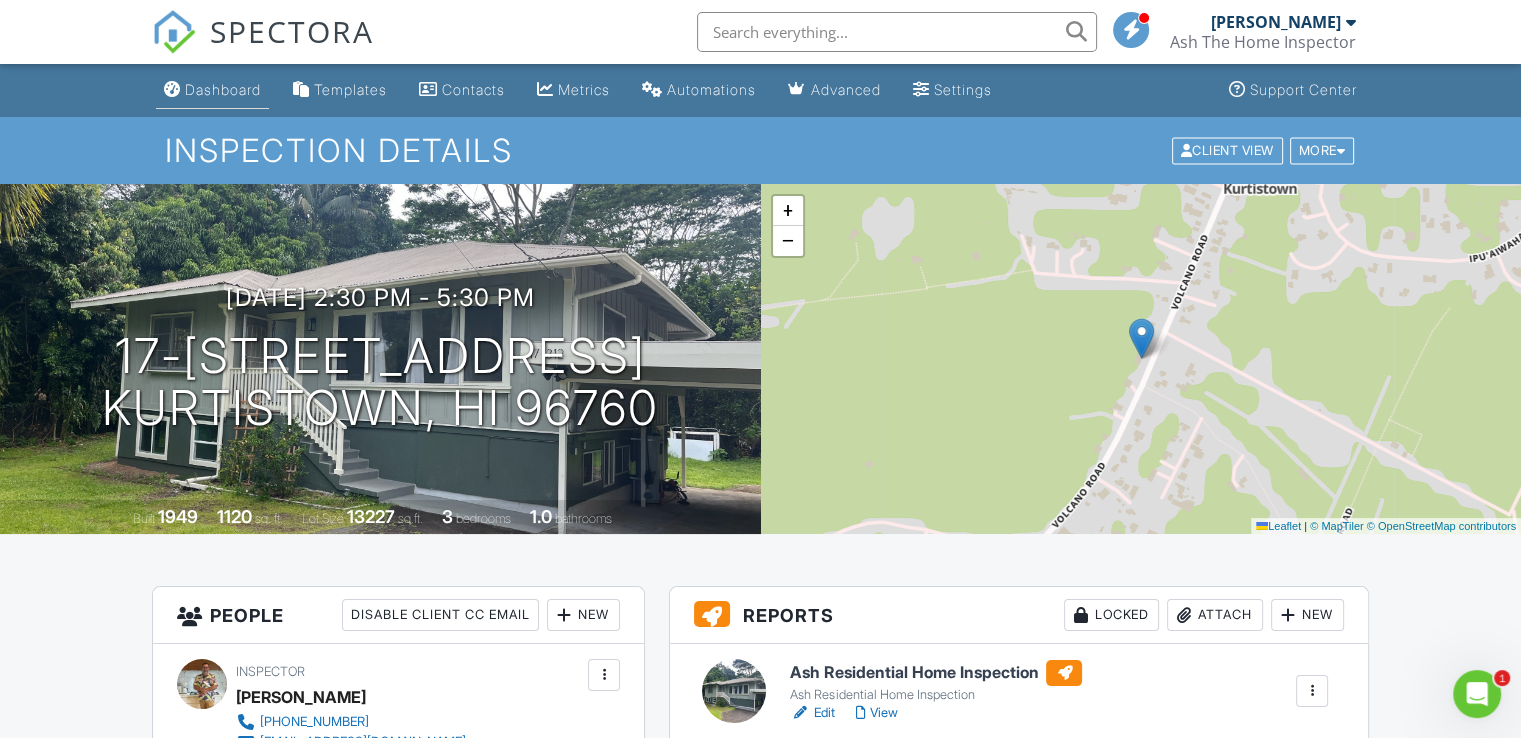 click on "Dashboard" at bounding box center [223, 89] 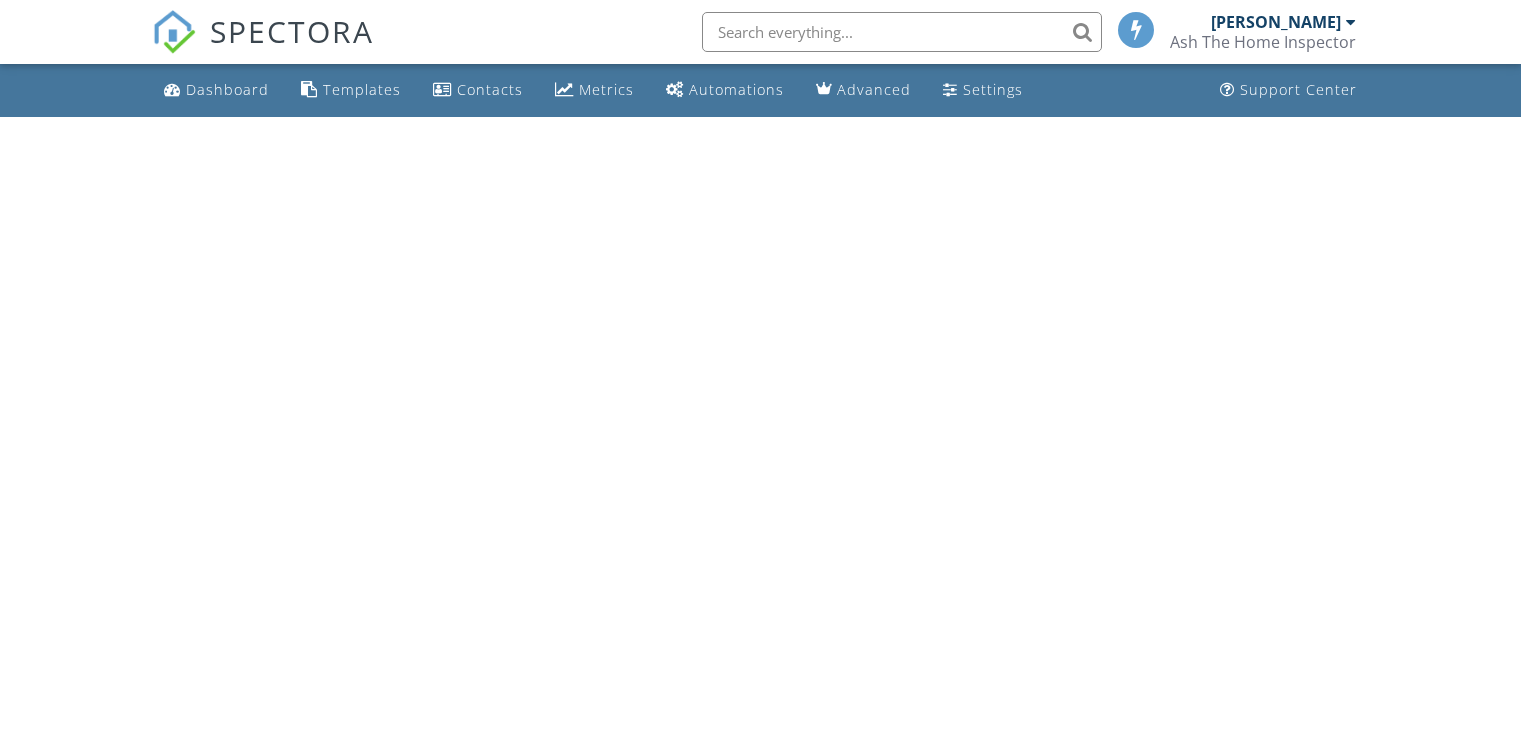 scroll, scrollTop: 0, scrollLeft: 0, axis: both 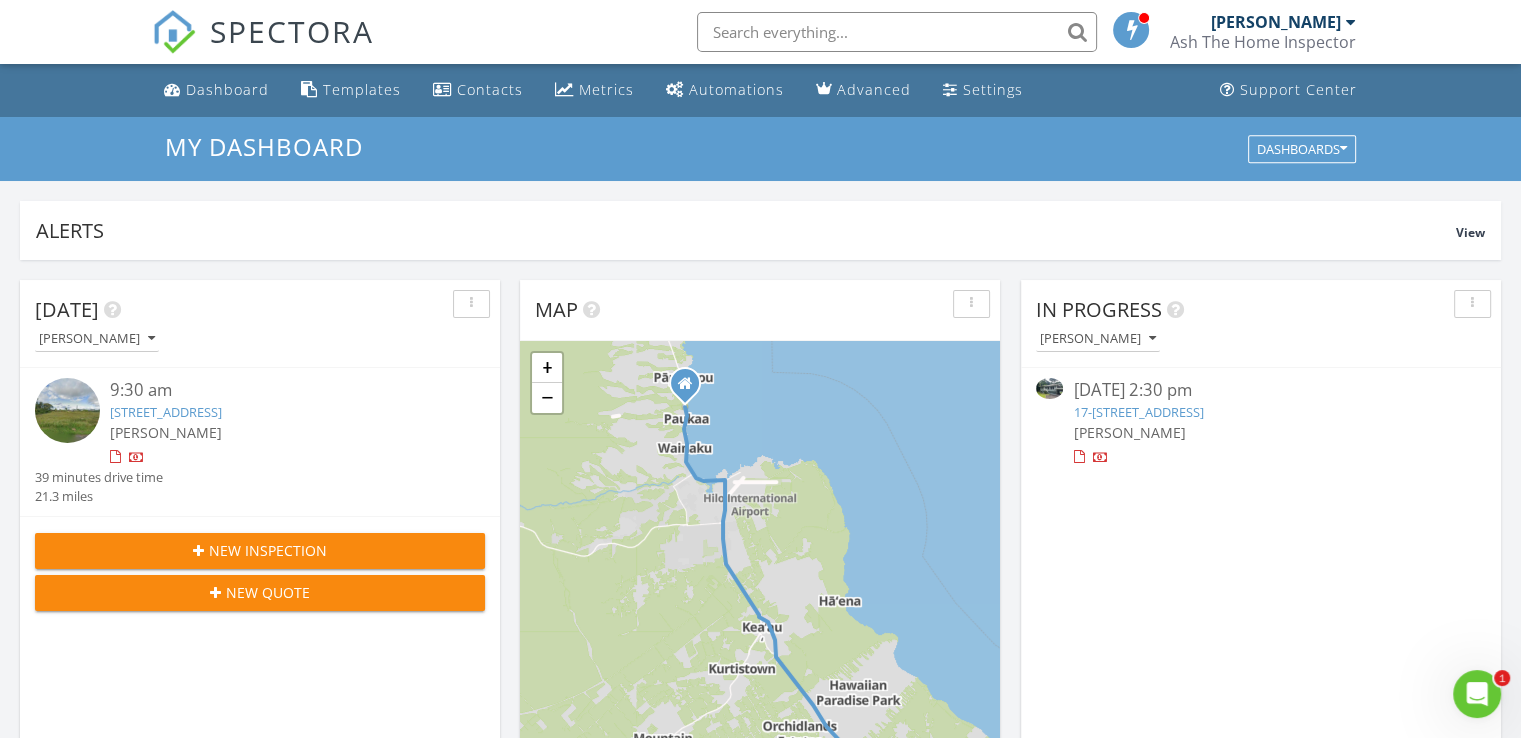 click on "[STREET_ADDRESS]" at bounding box center (166, 412) 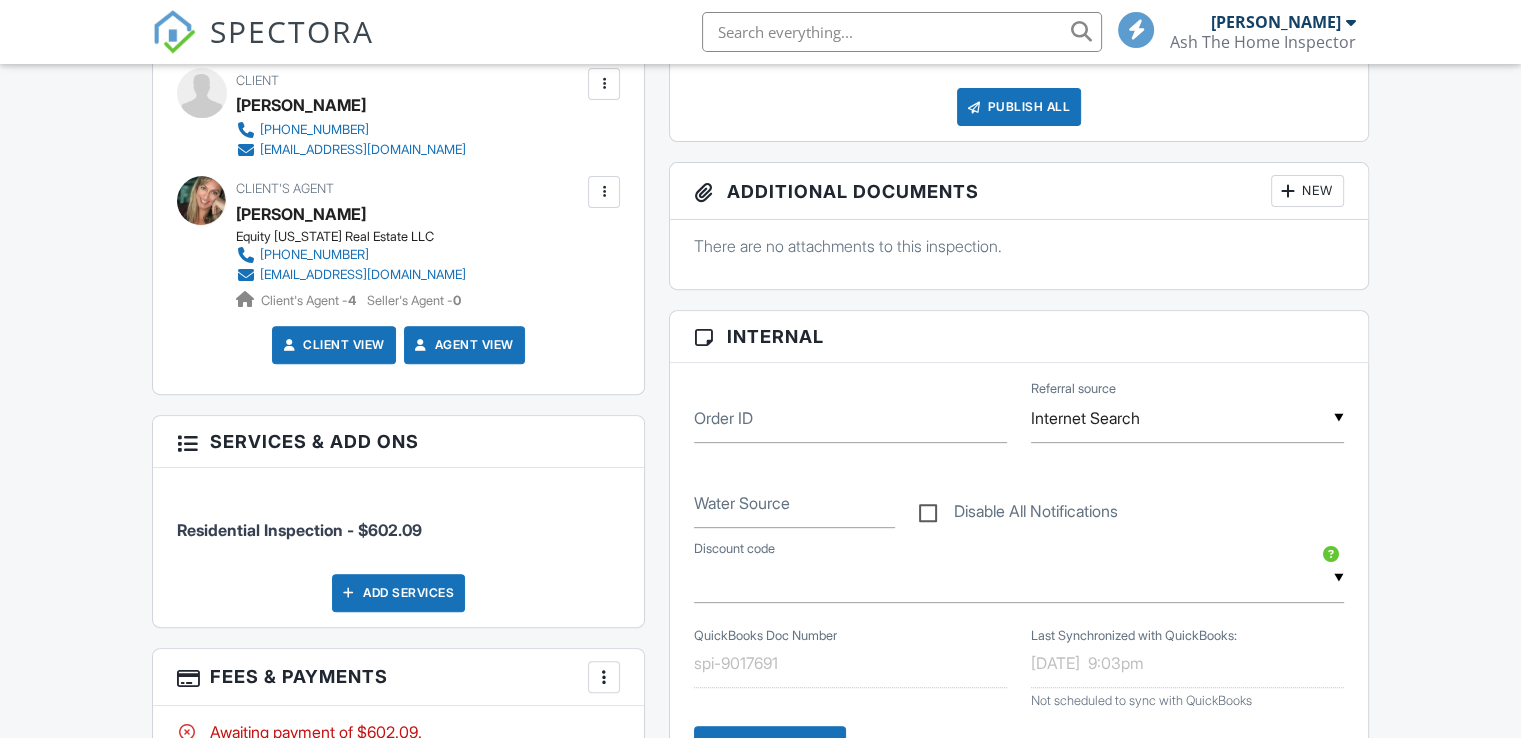scroll, scrollTop: 700, scrollLeft: 0, axis: vertical 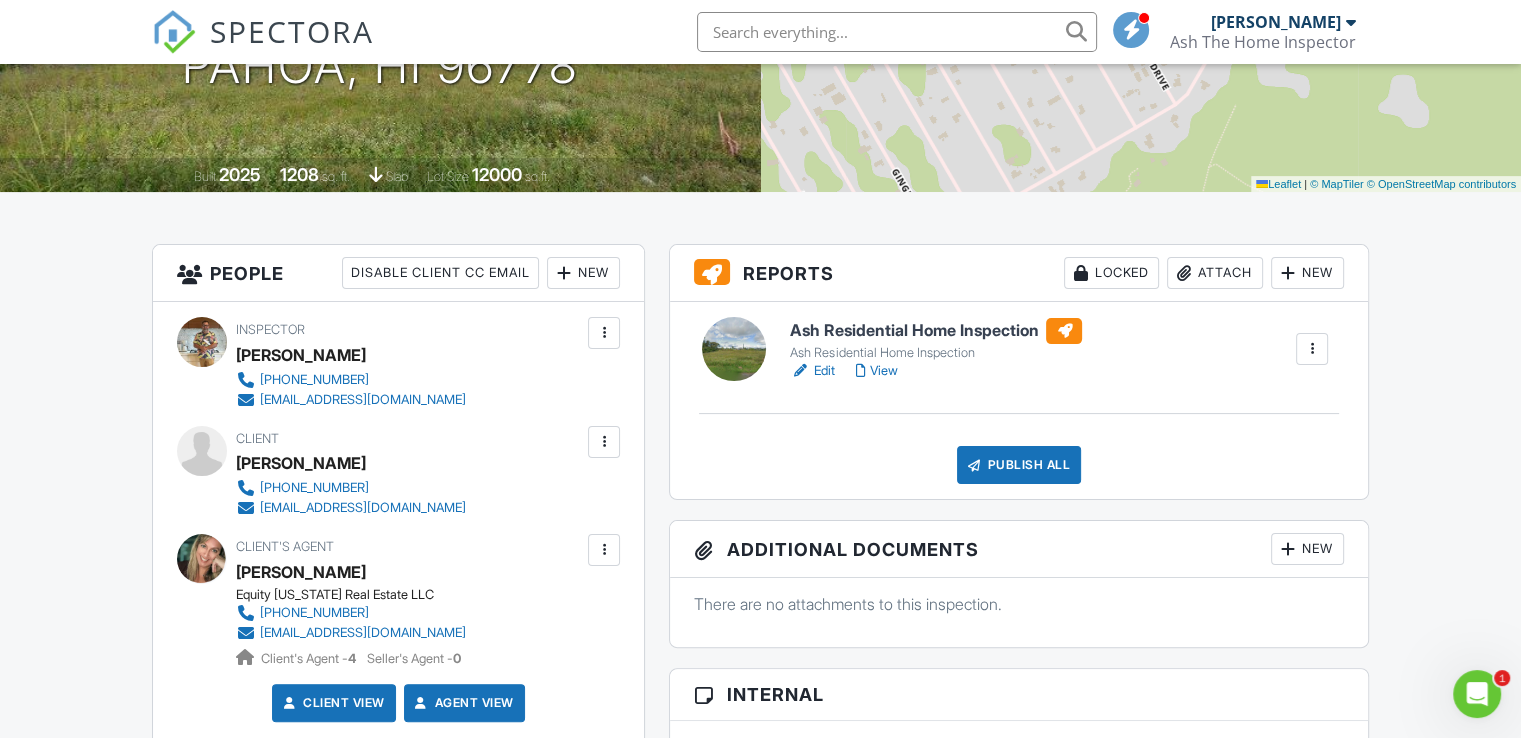 click on "New" at bounding box center (583, 273) 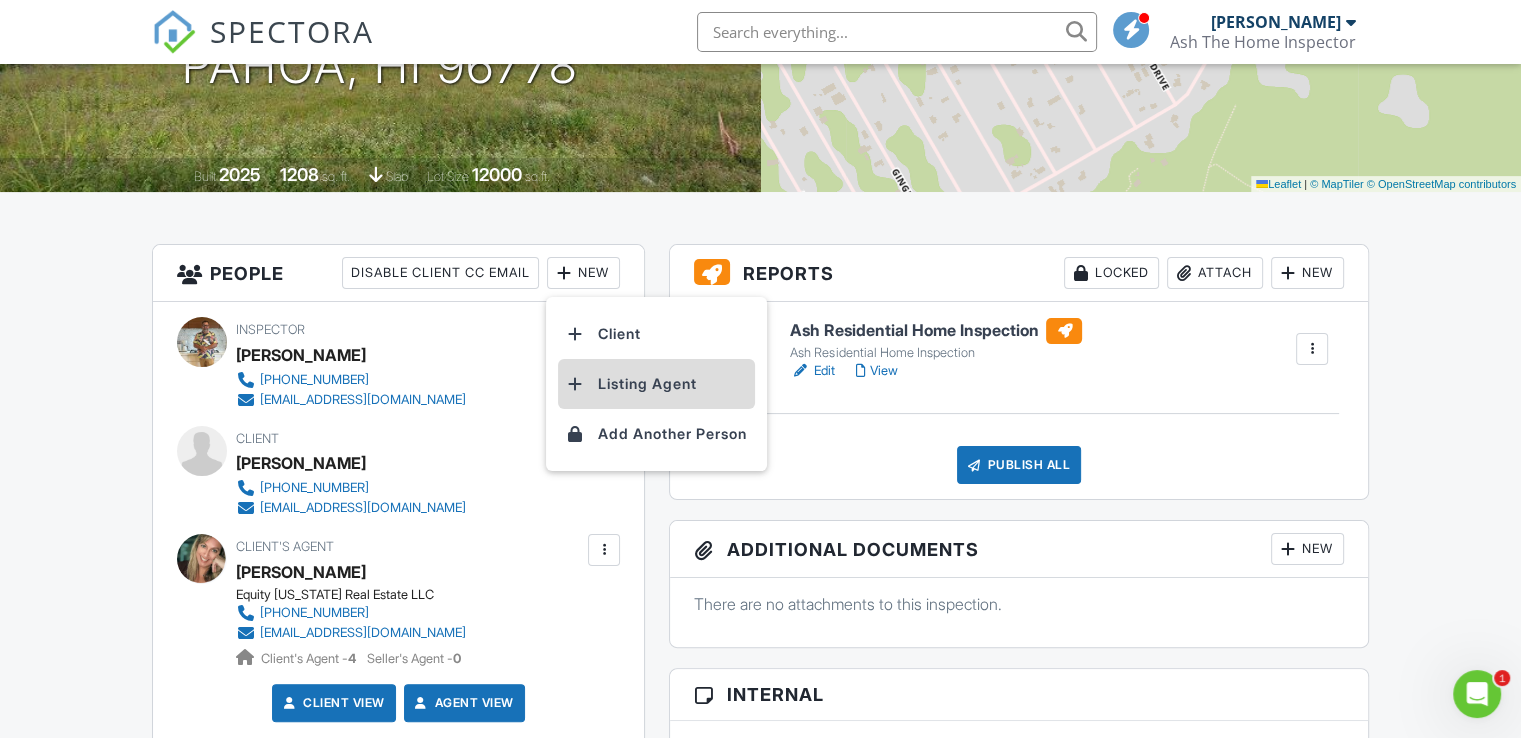 click on "Listing Agent" at bounding box center [656, 384] 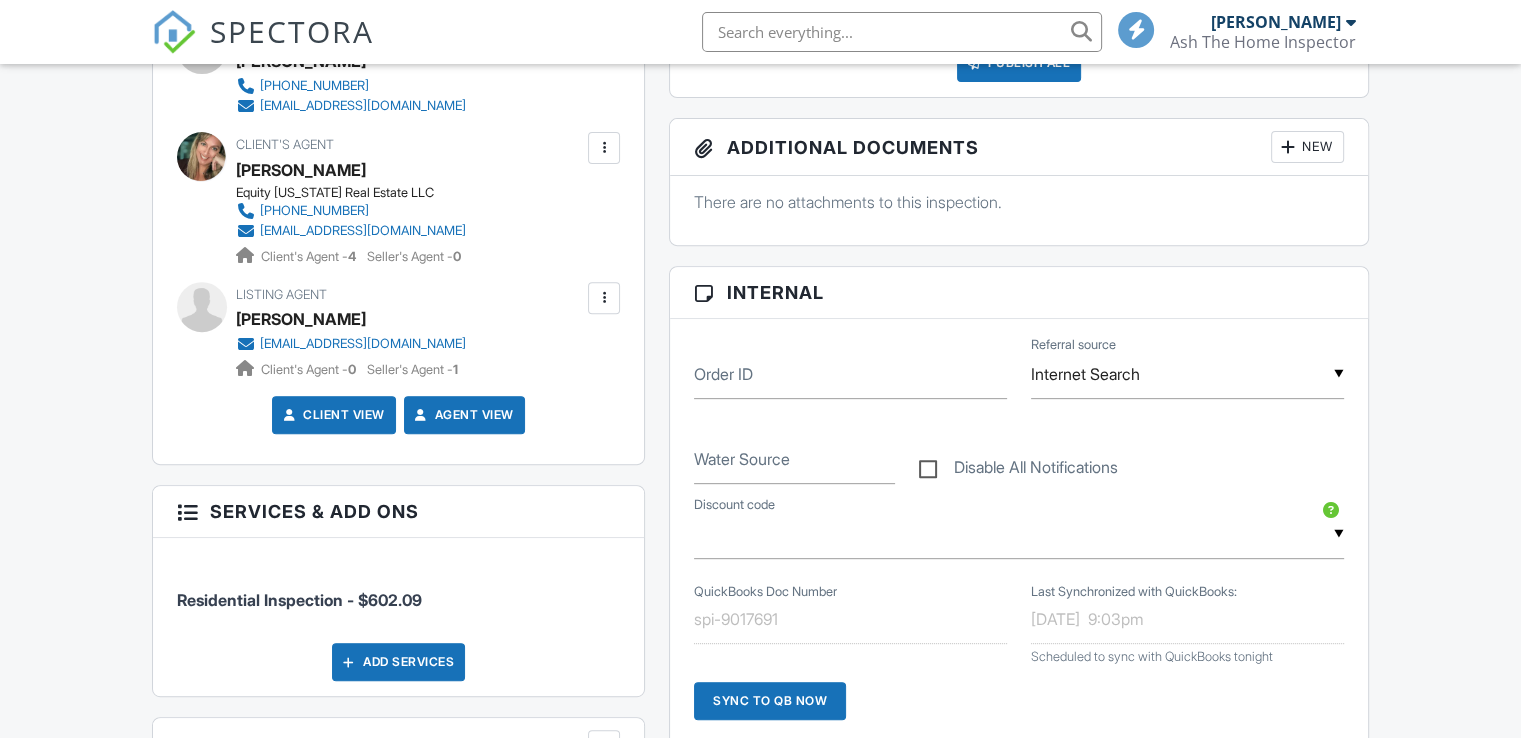 scroll, scrollTop: 744, scrollLeft: 0, axis: vertical 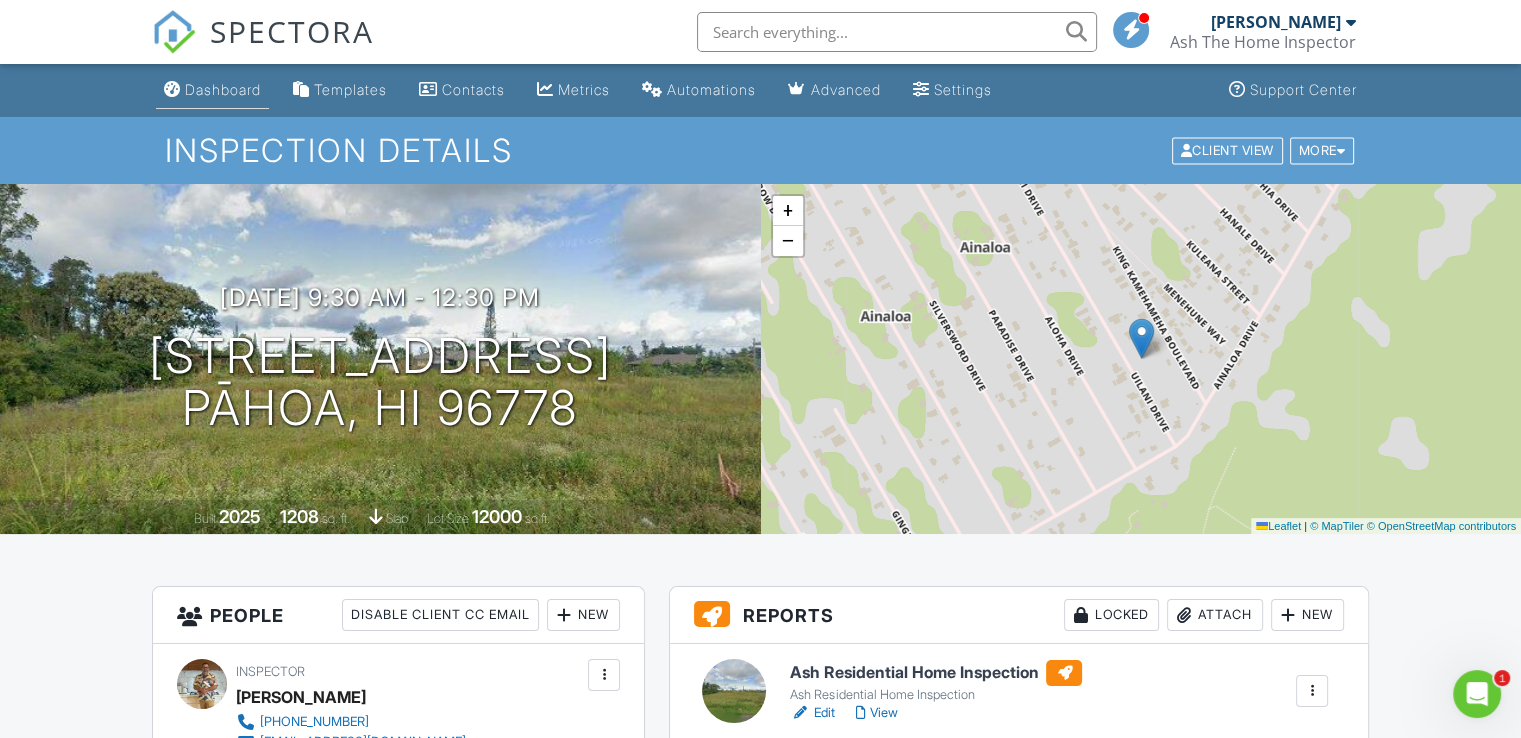 click on "Dashboard" at bounding box center [223, 89] 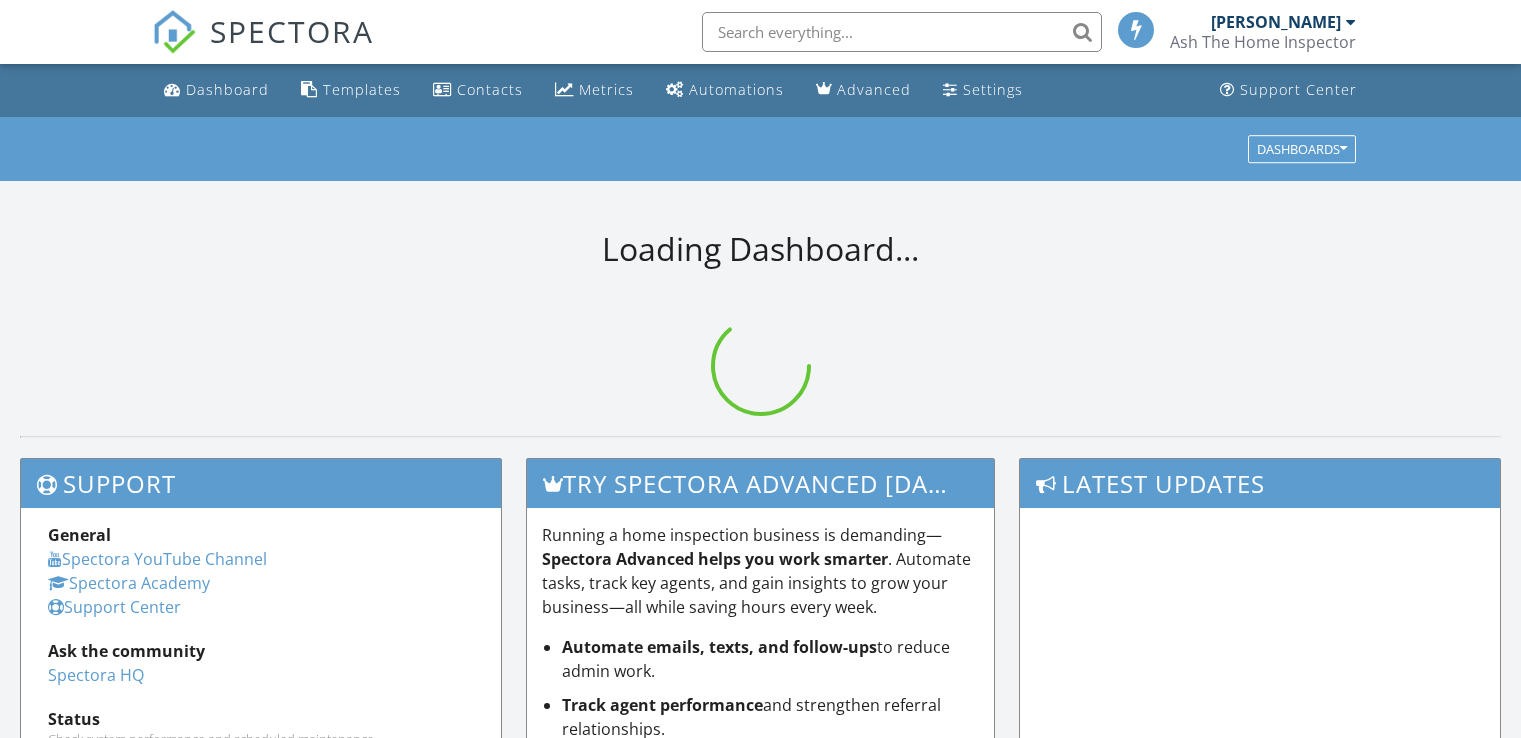scroll, scrollTop: 0, scrollLeft: 0, axis: both 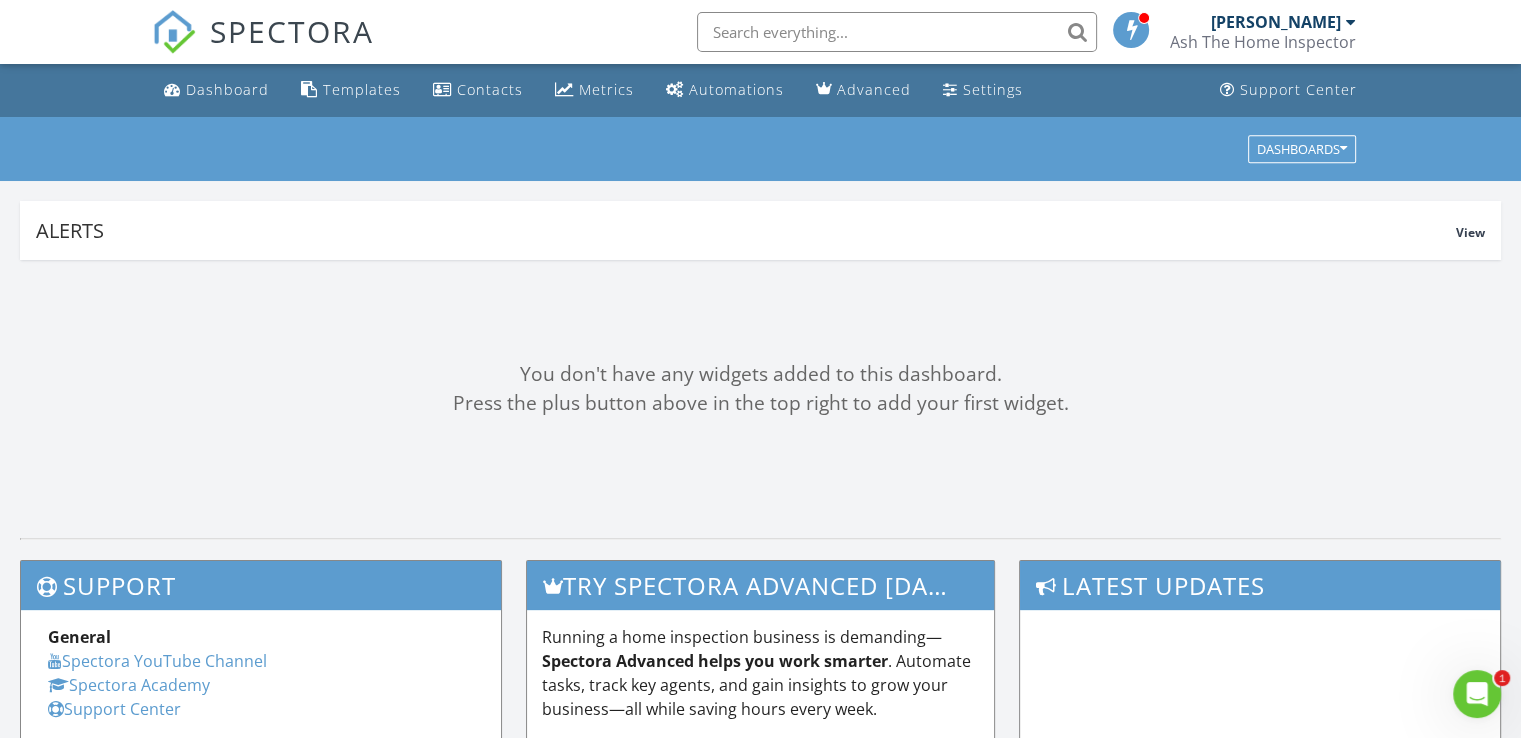 drag, startPoint x: 0, startPoint y: 0, endPoint x: 708, endPoint y: 309, distance: 772.49274 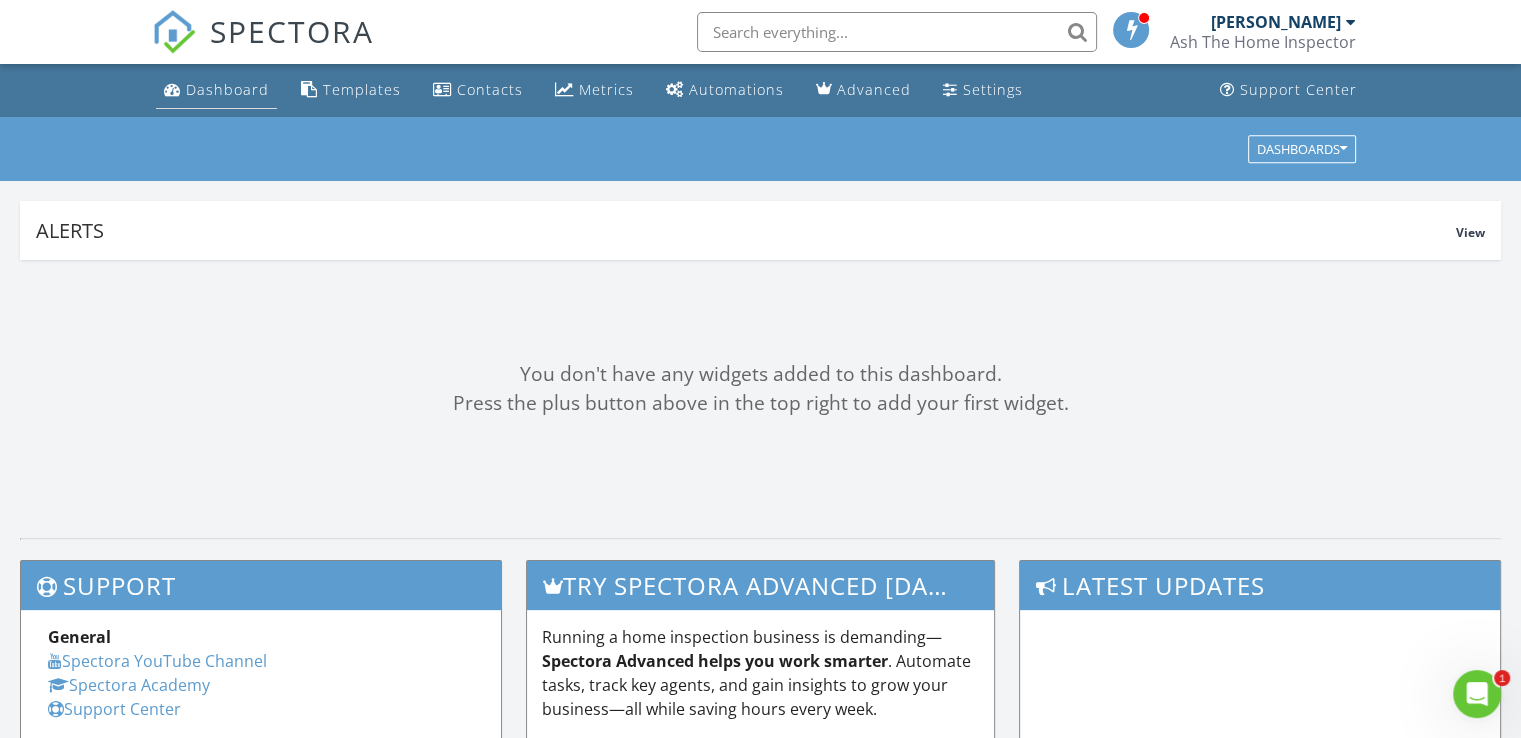 click on "Dashboard" at bounding box center (227, 89) 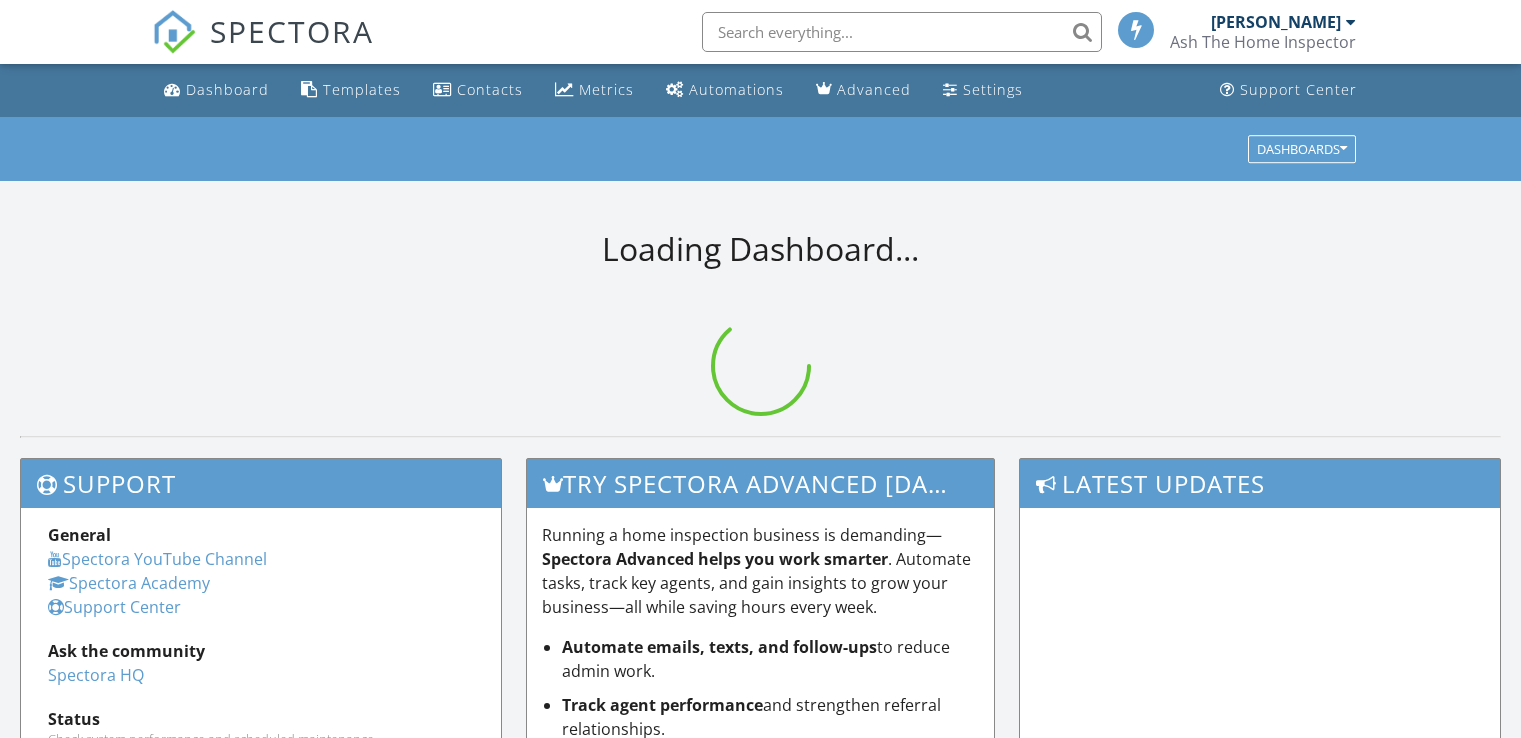 scroll, scrollTop: 0, scrollLeft: 0, axis: both 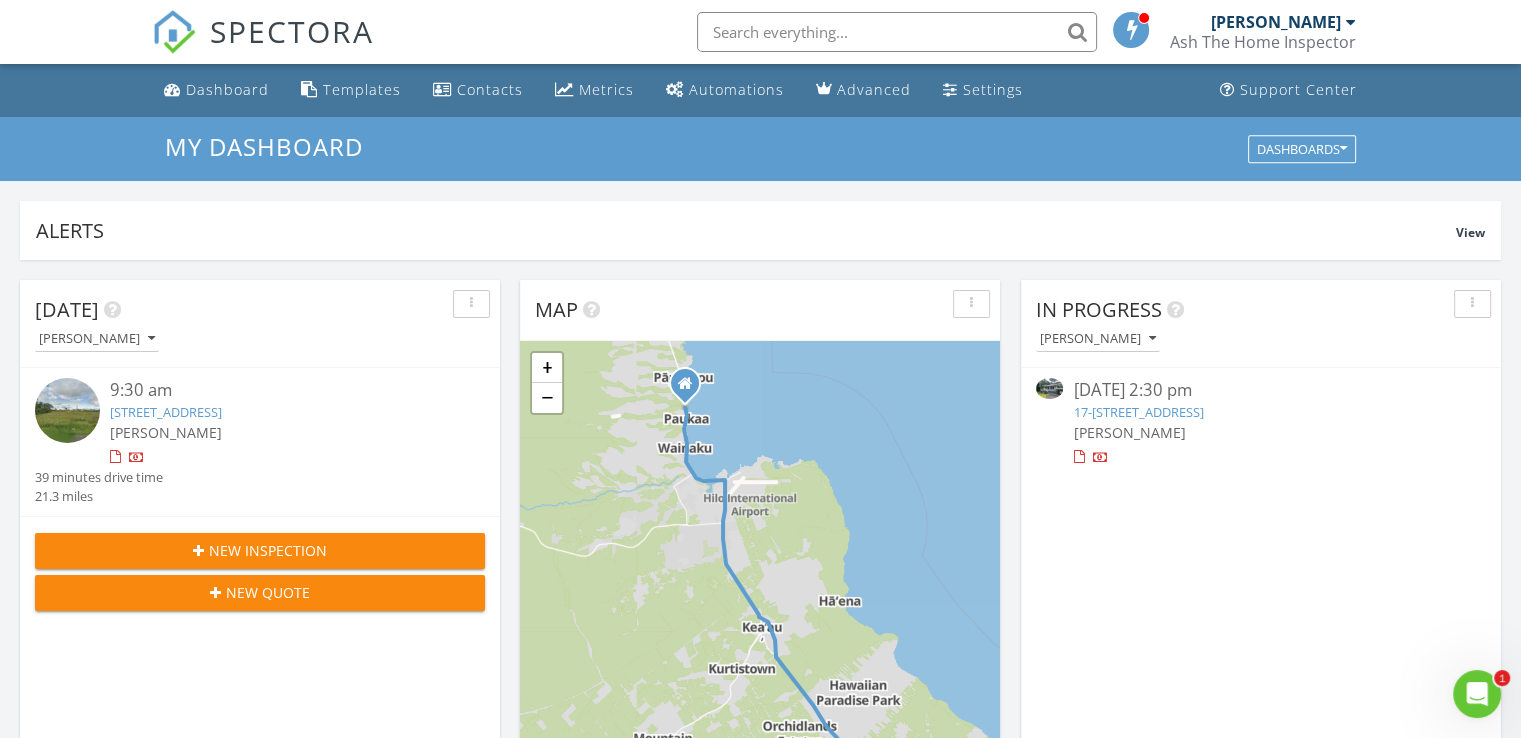 click on "17-[STREET_ADDRESS]" at bounding box center [1138, 412] 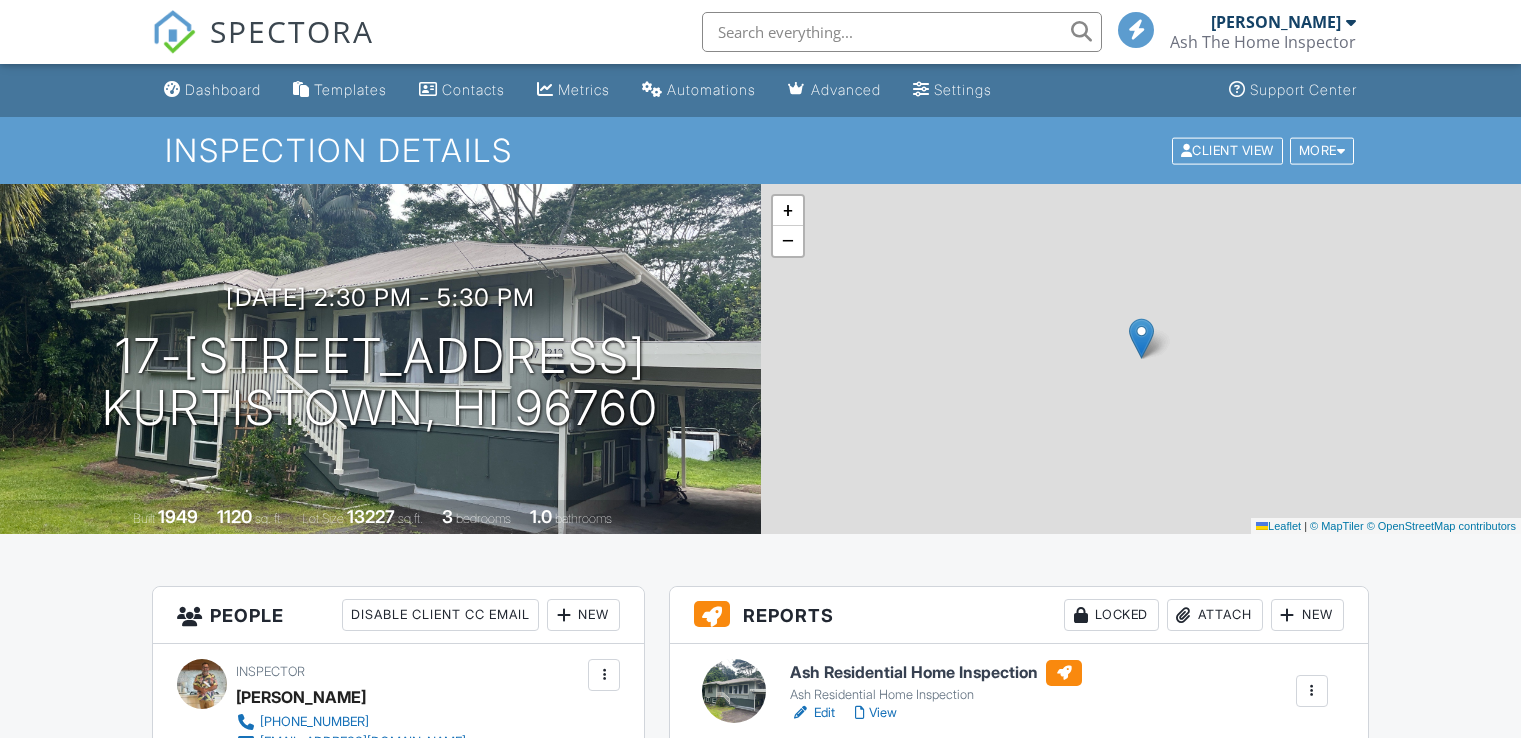 scroll, scrollTop: 0, scrollLeft: 0, axis: both 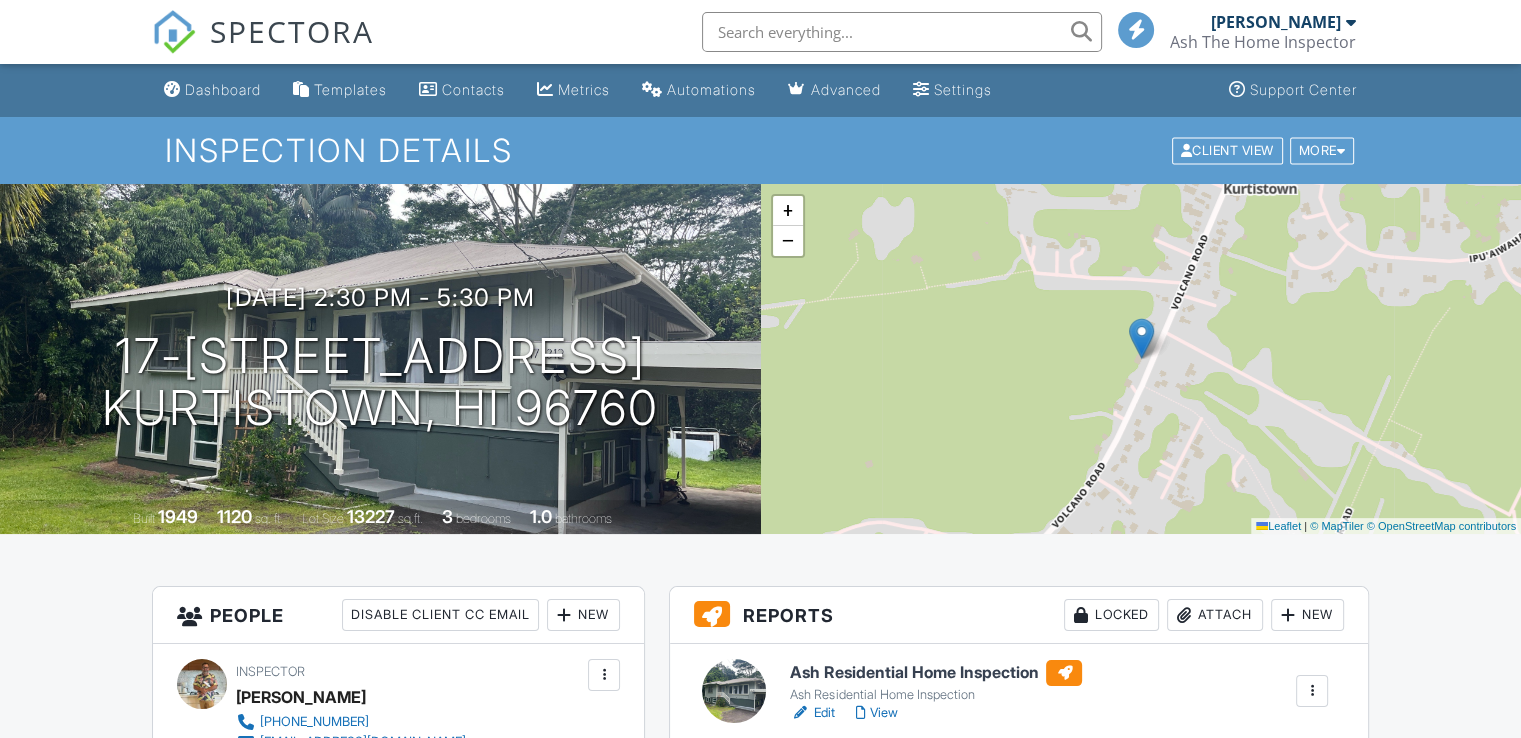 drag, startPoint x: 0, startPoint y: 0, endPoint x: 990, endPoint y: 363, distance: 1054.452 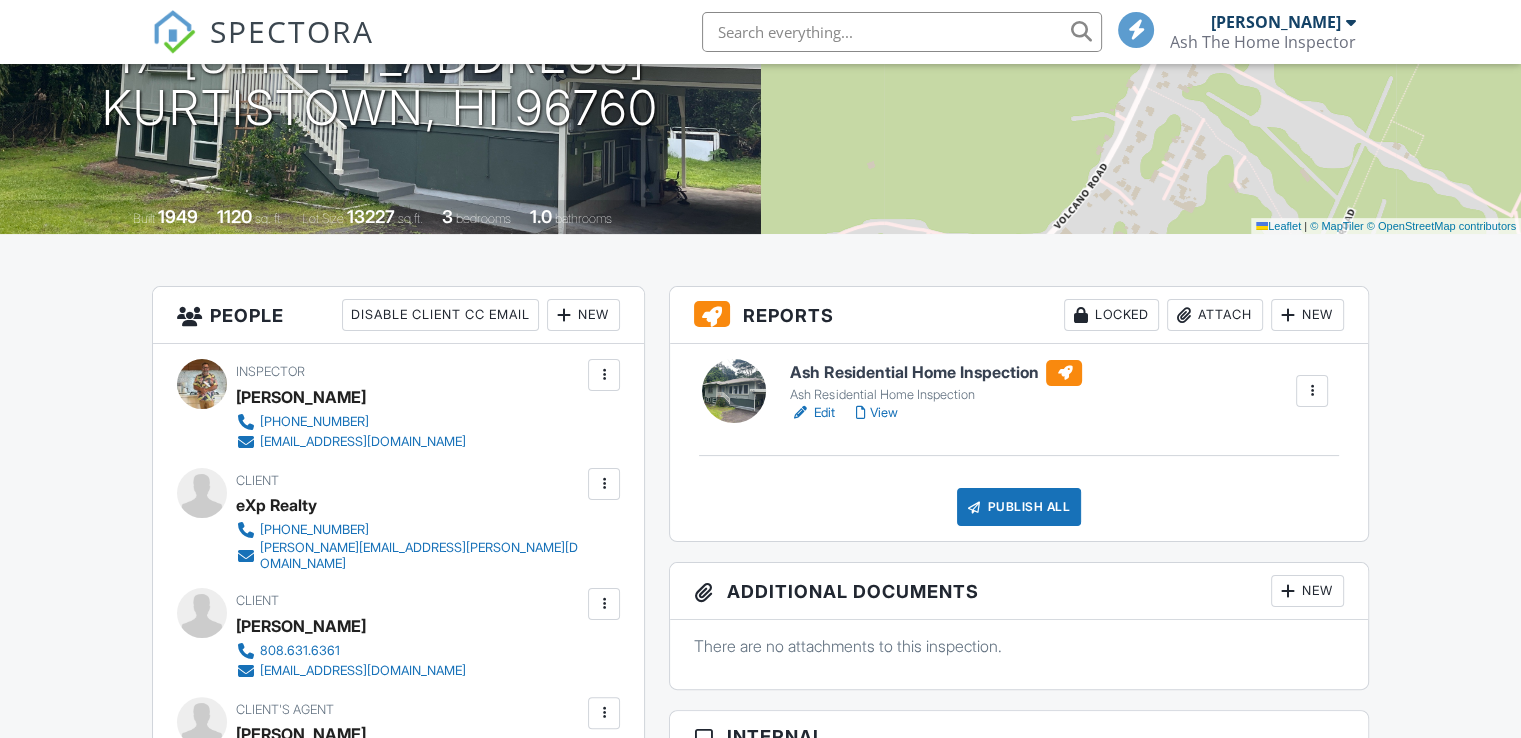 scroll, scrollTop: 500, scrollLeft: 0, axis: vertical 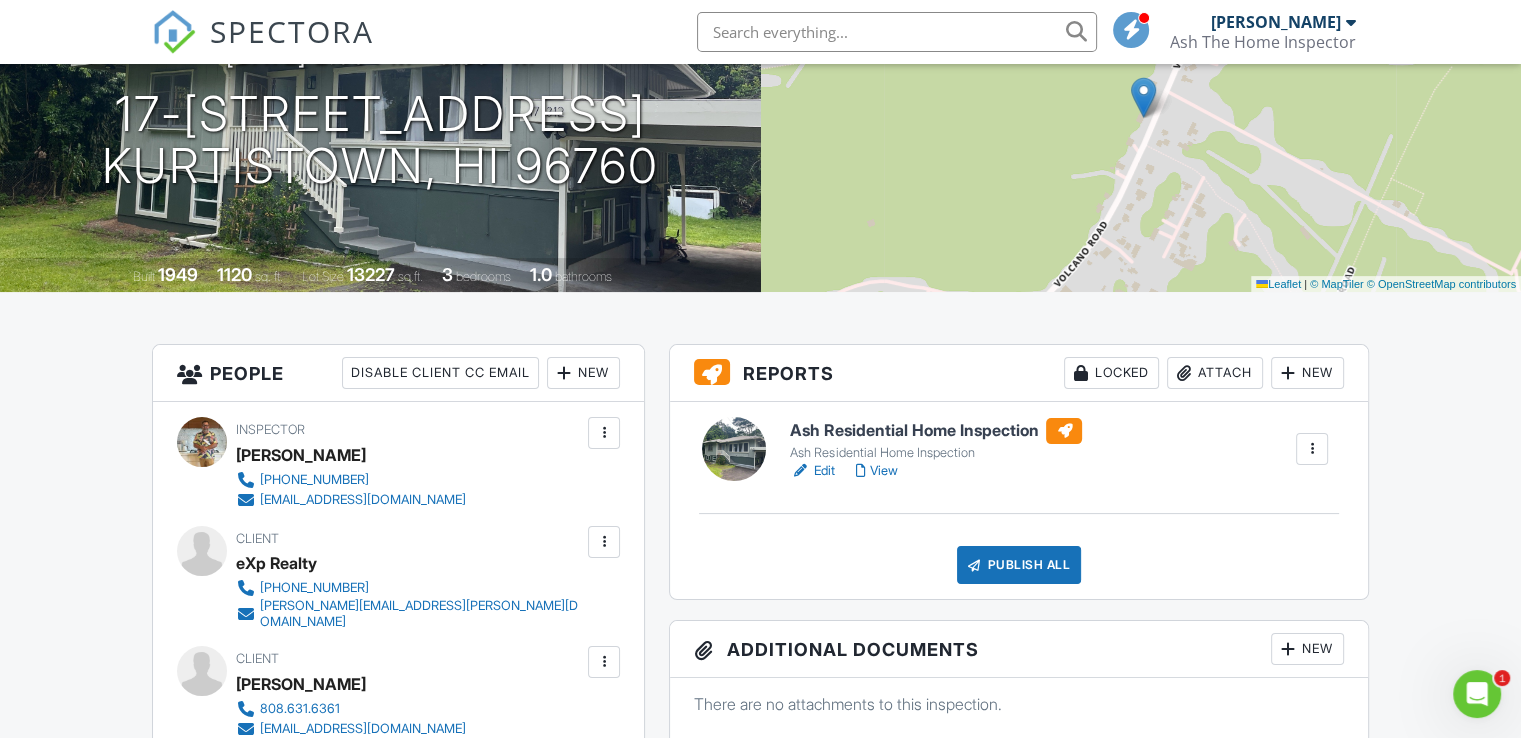 click on "View" at bounding box center (876, 471) 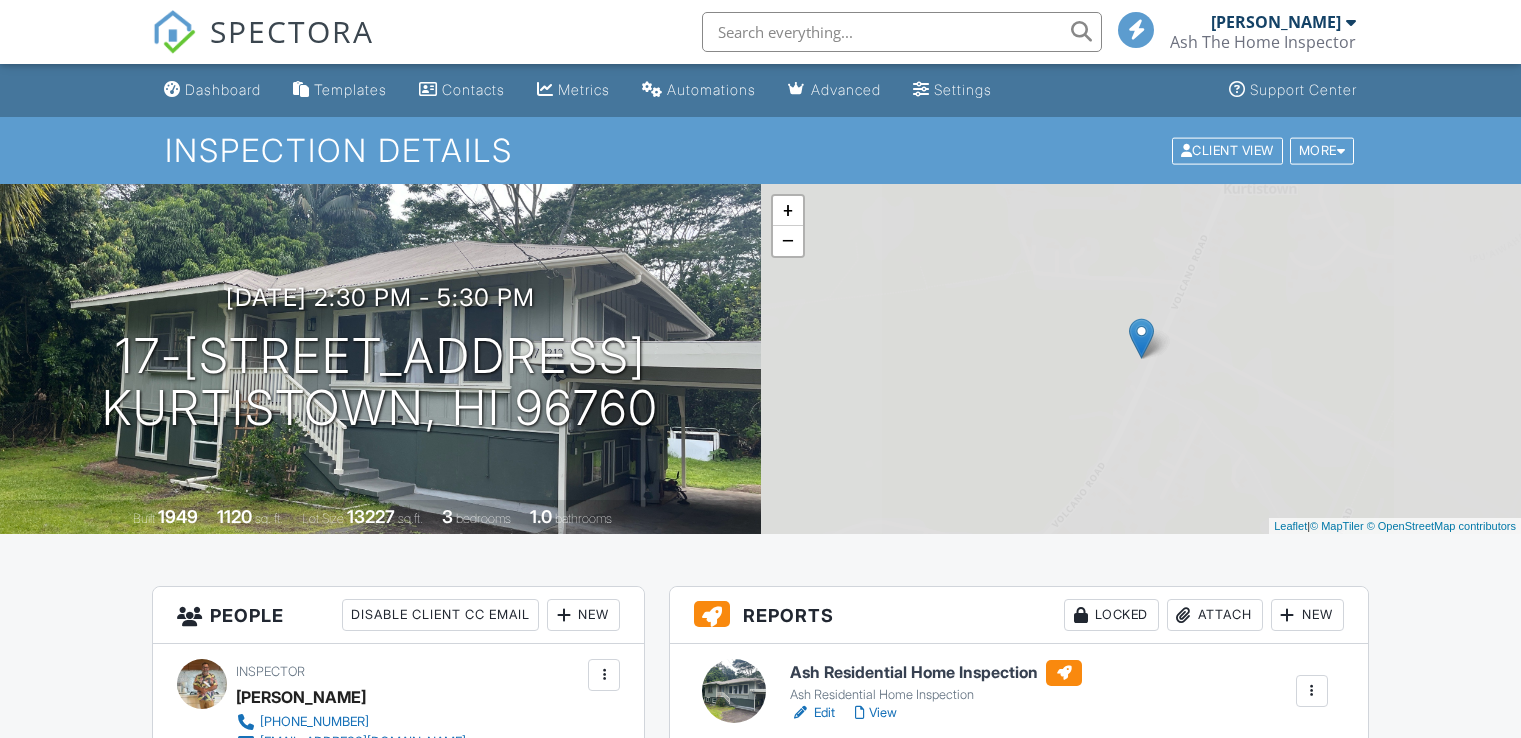 scroll, scrollTop: 0, scrollLeft: 0, axis: both 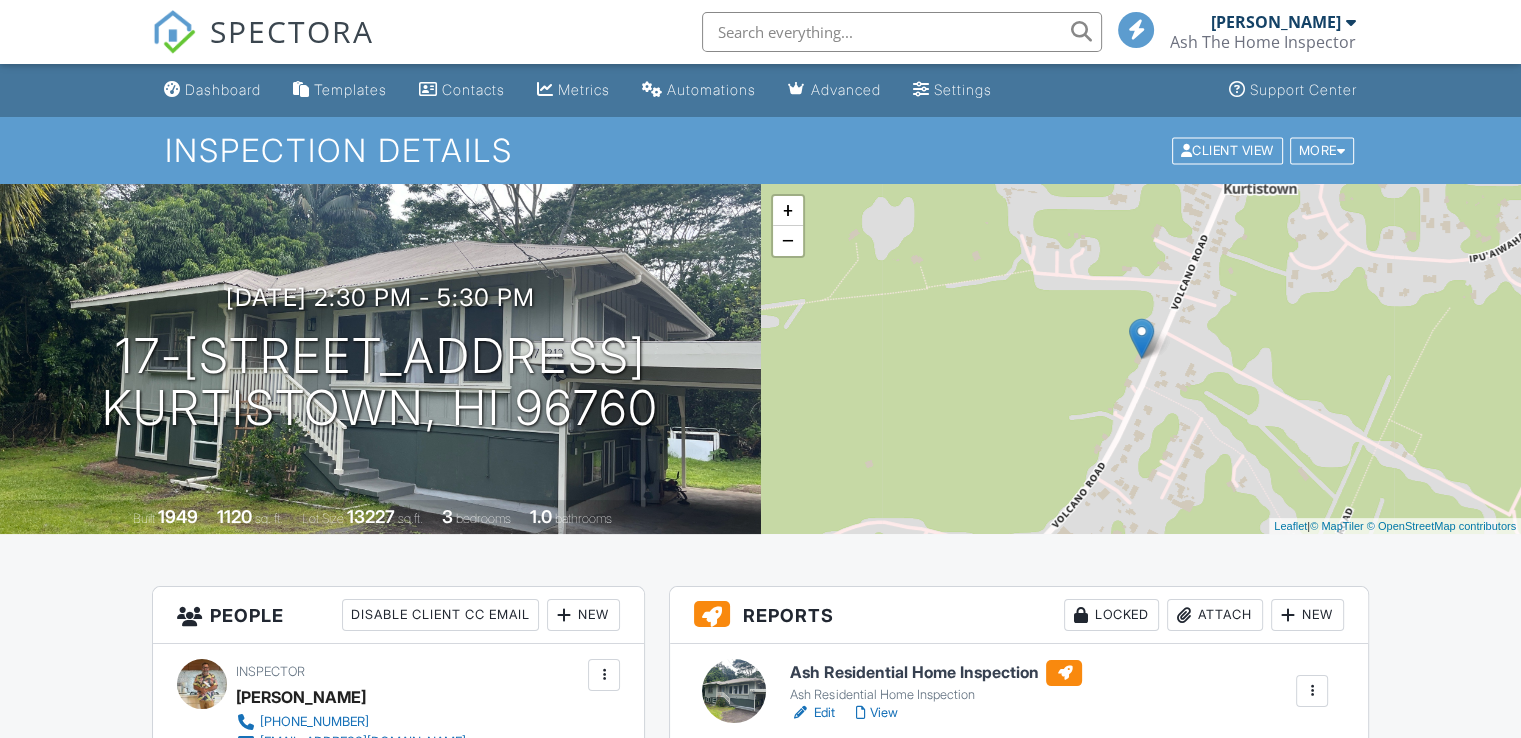 click on "View" at bounding box center (876, 713) 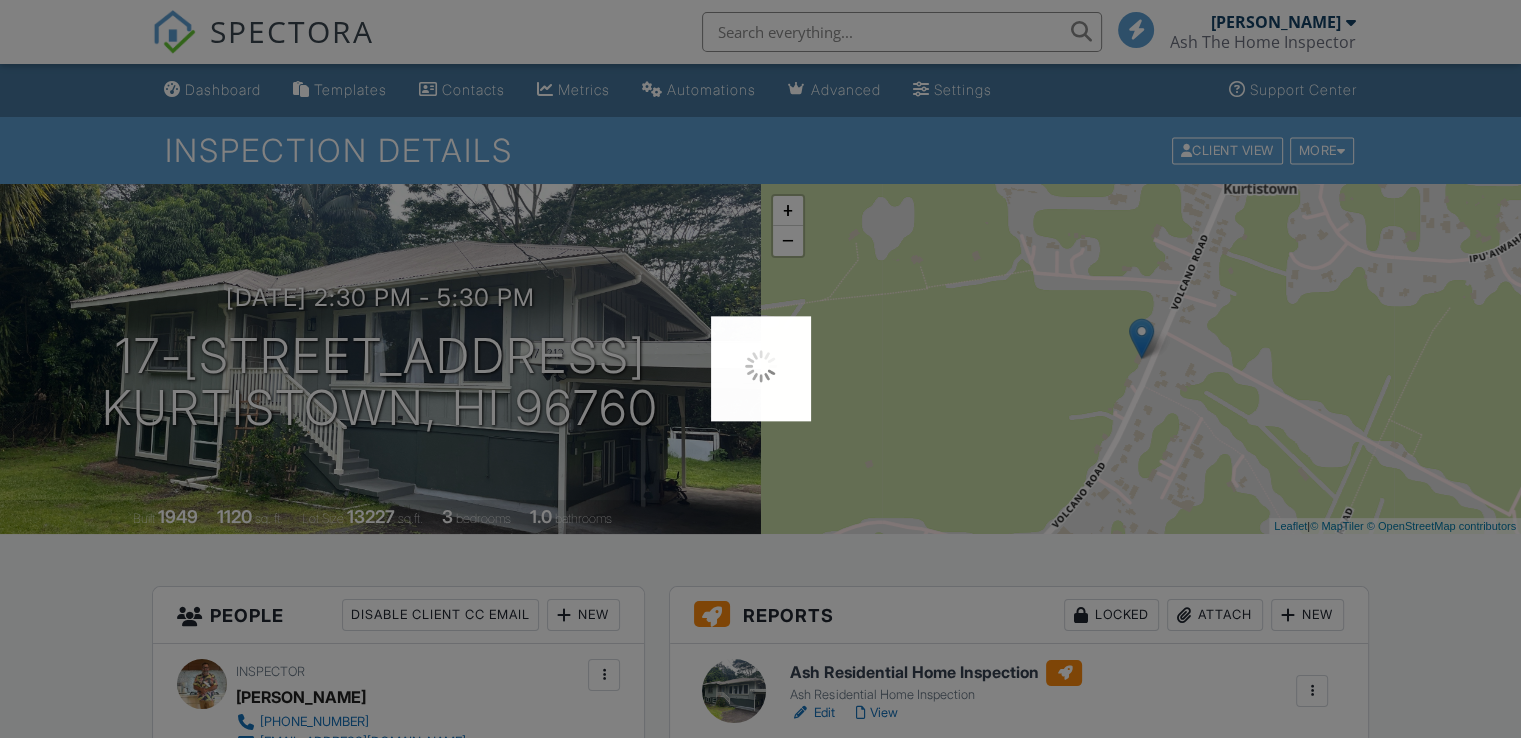 scroll, scrollTop: 400, scrollLeft: 0, axis: vertical 